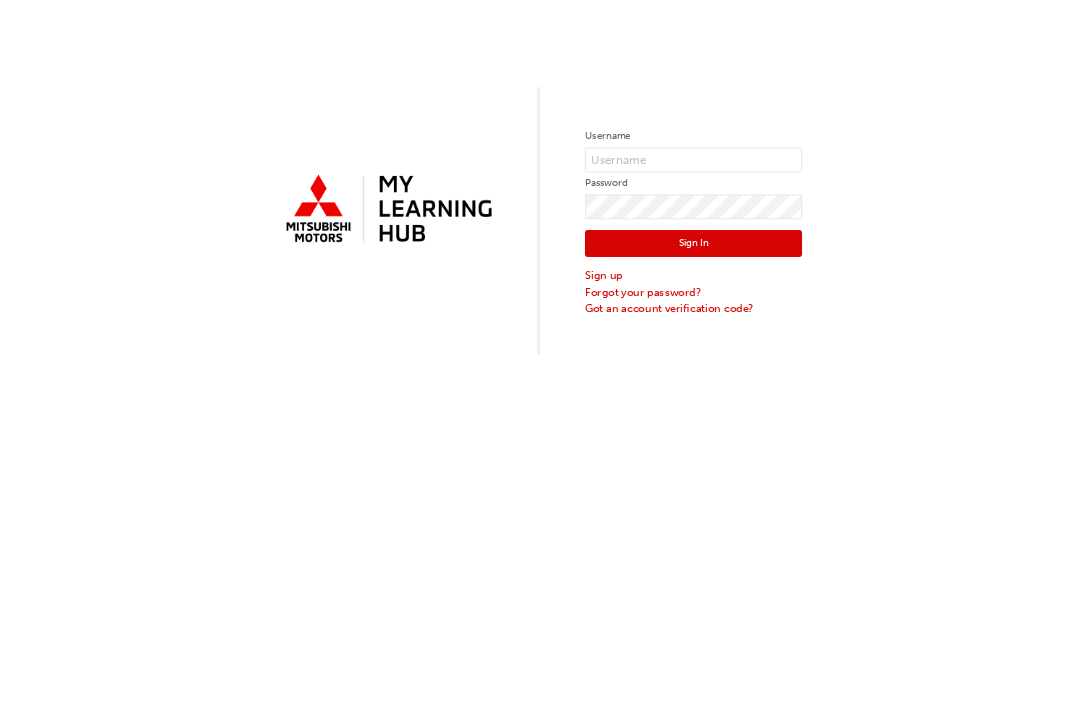 scroll, scrollTop: 0, scrollLeft: 0, axis: both 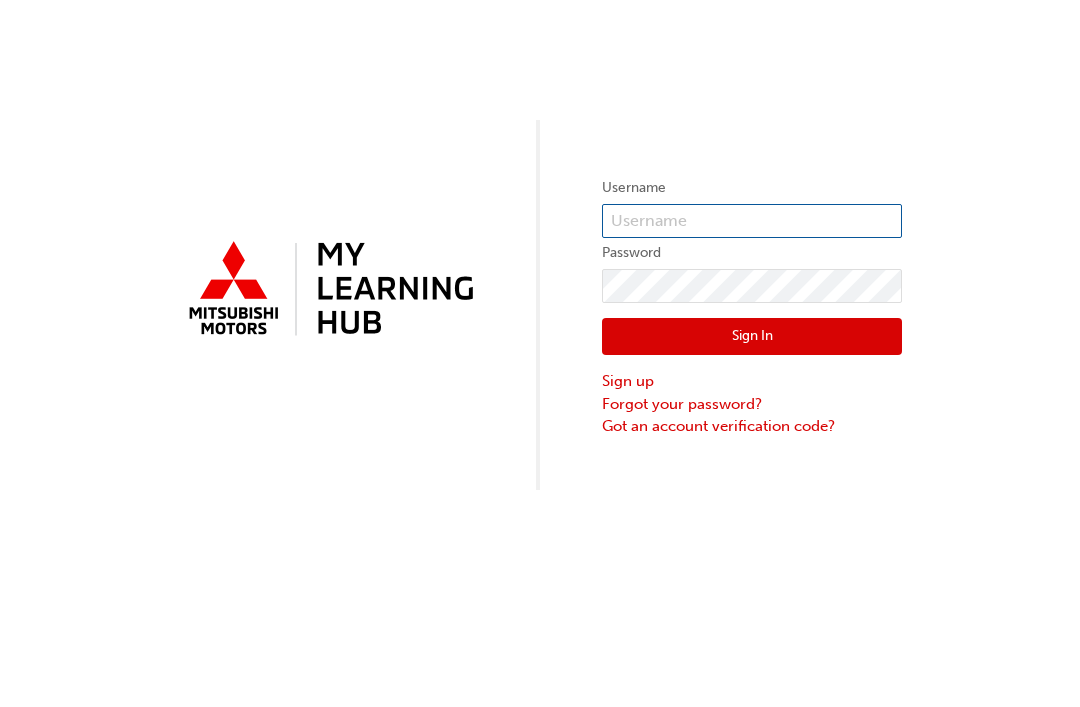 click at bounding box center [752, 221] 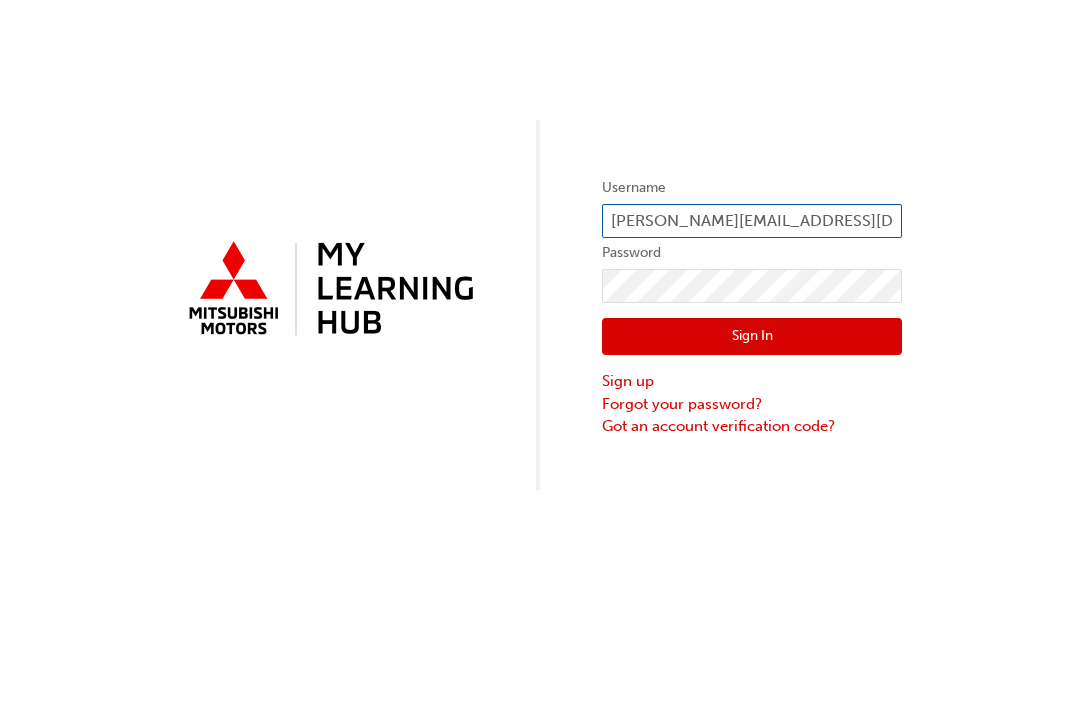 type on "[PERSON_NAME][EMAIL_ADDRESS][DOMAIN_NAME]" 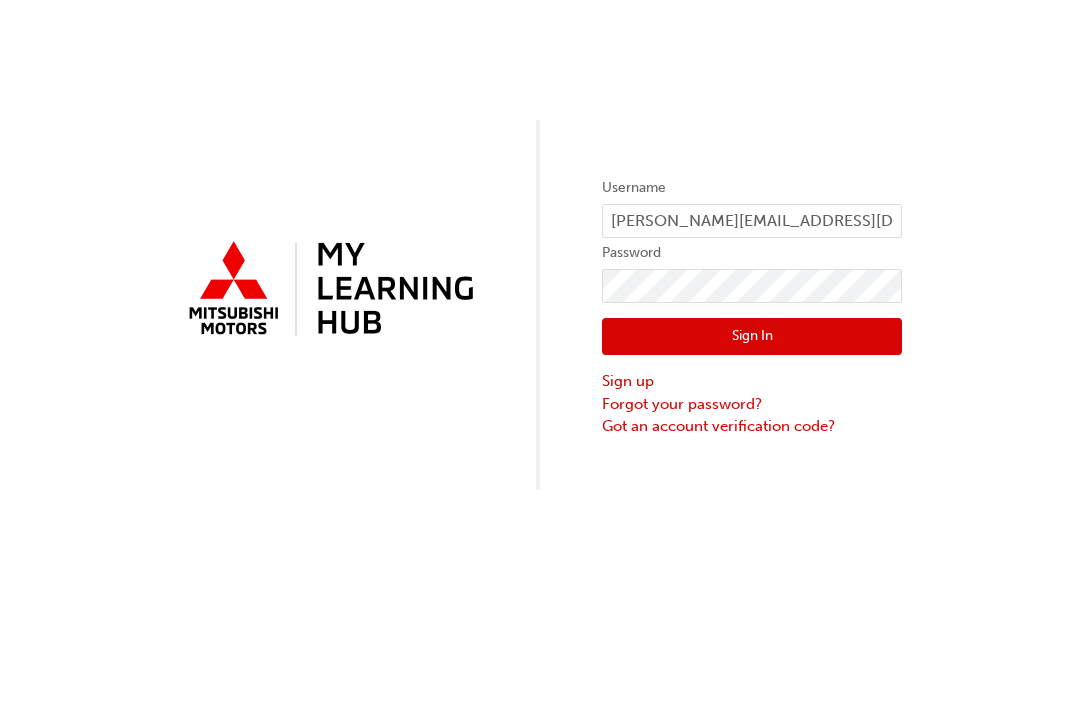 click on "Password" at bounding box center [752, 253] 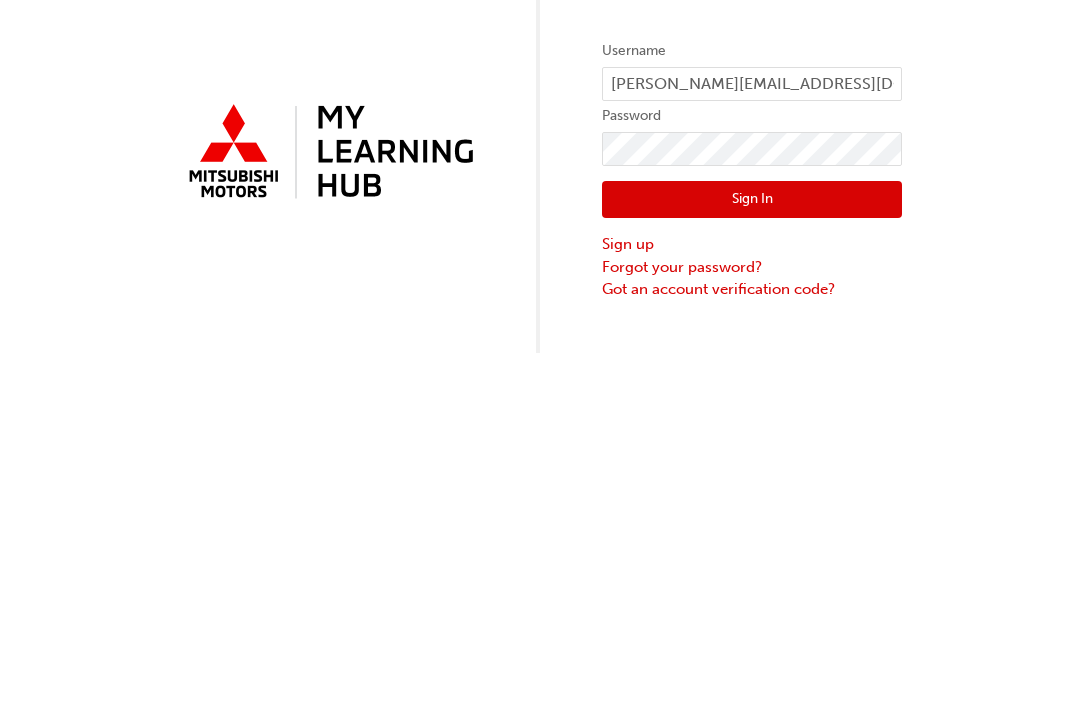 click on "Sign In" at bounding box center [752, 337] 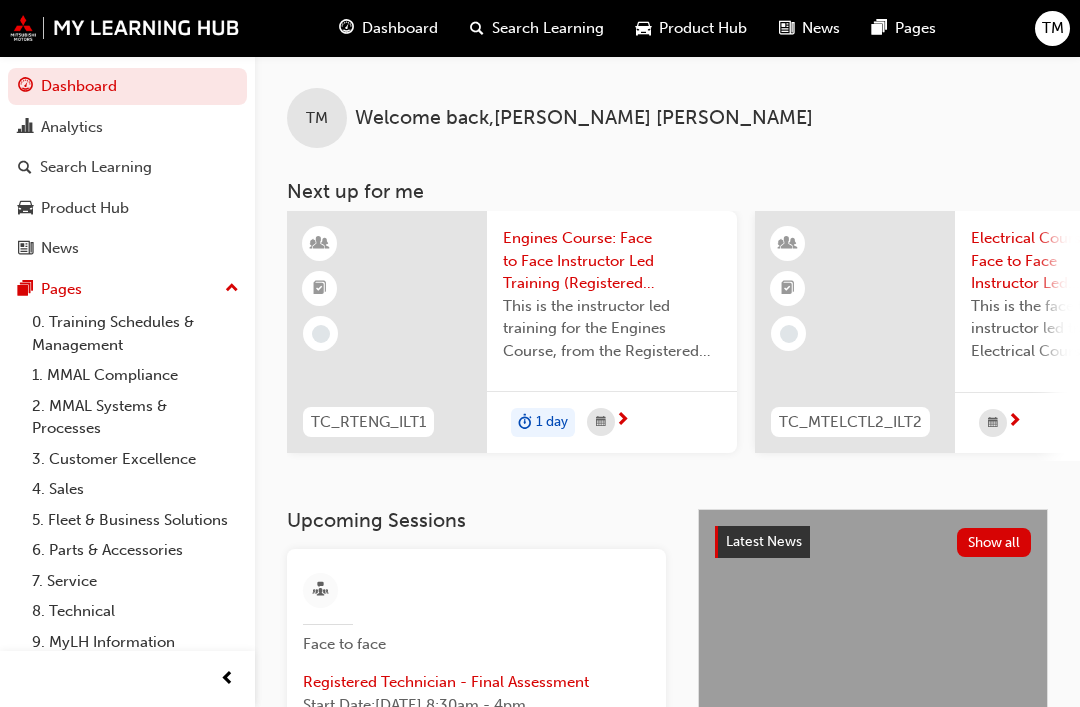 click on "Search Learning" at bounding box center (96, 167) 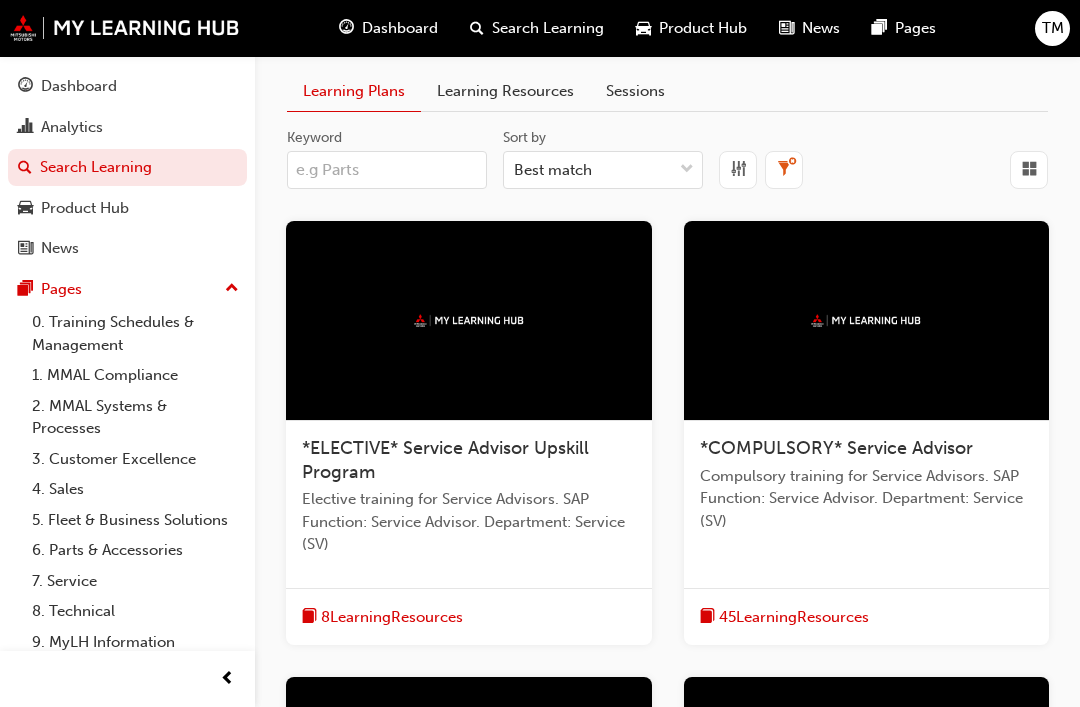 click on "Keyword" at bounding box center [387, 170] 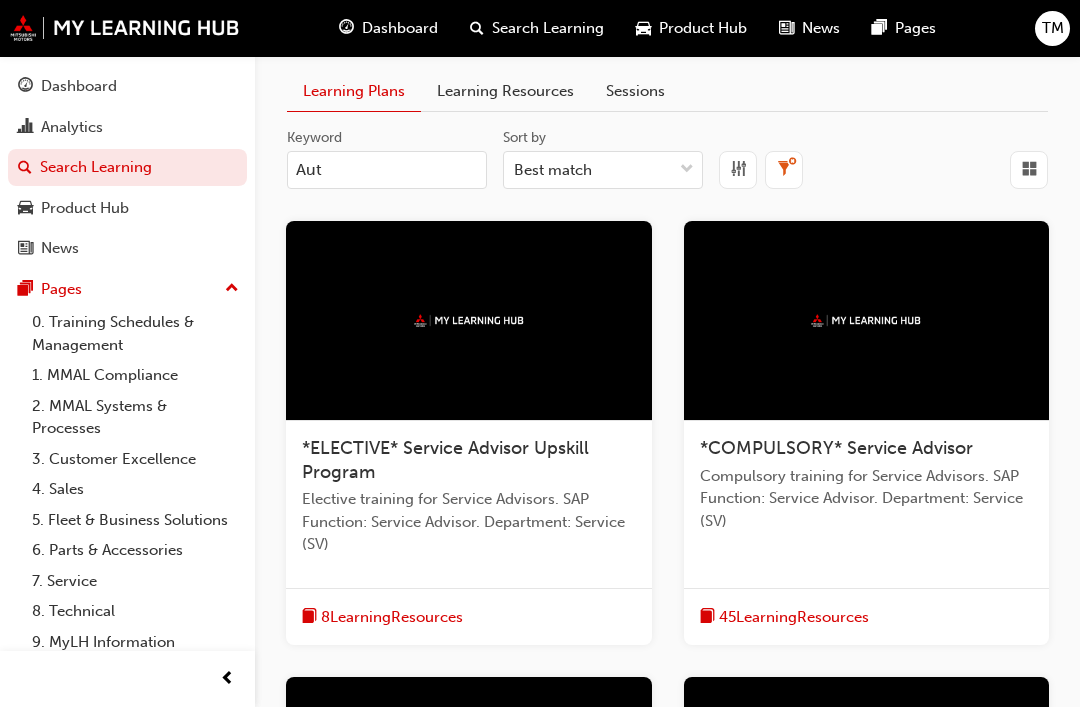 type on "Auto" 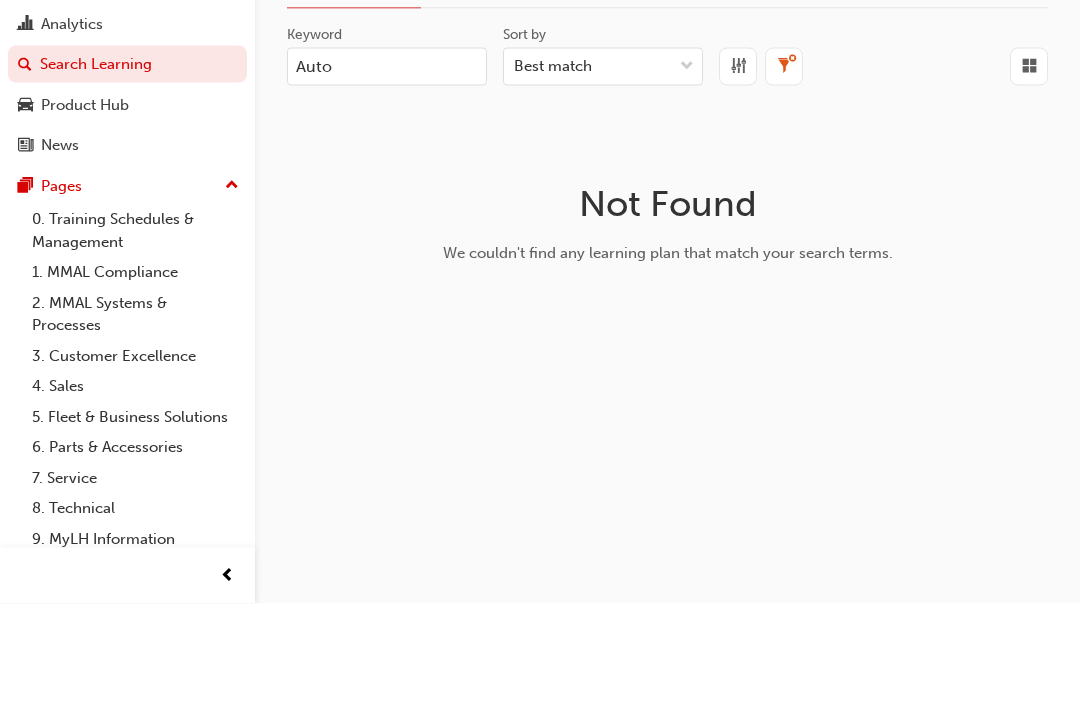 click on "Auto" at bounding box center (387, 170) 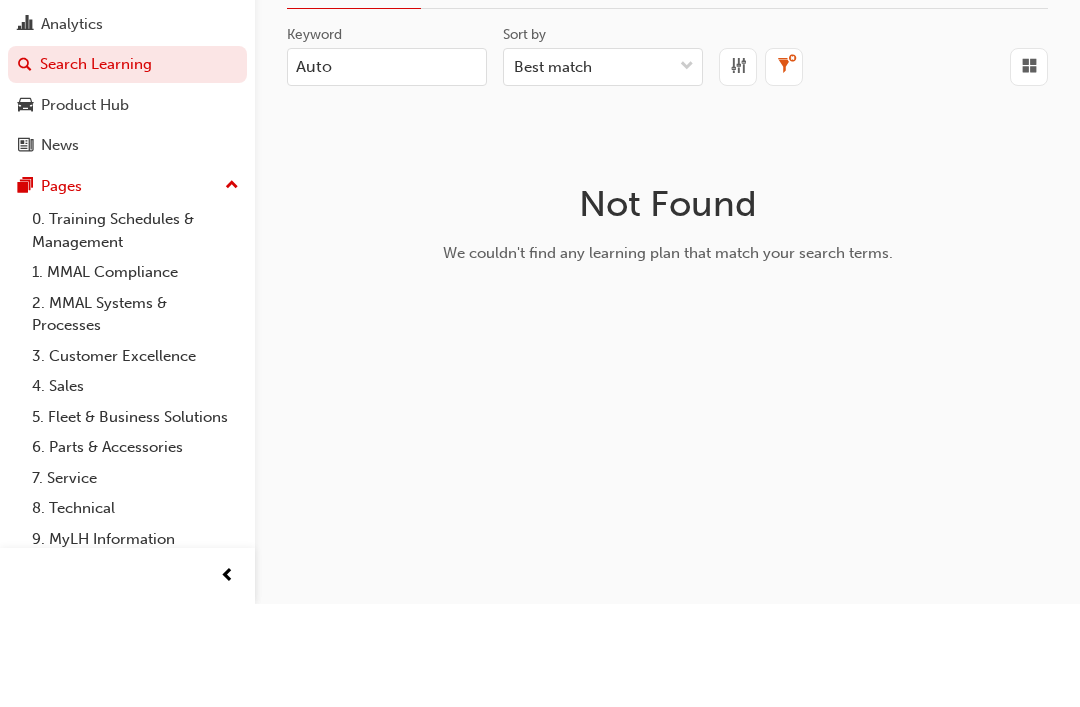 type on "A" 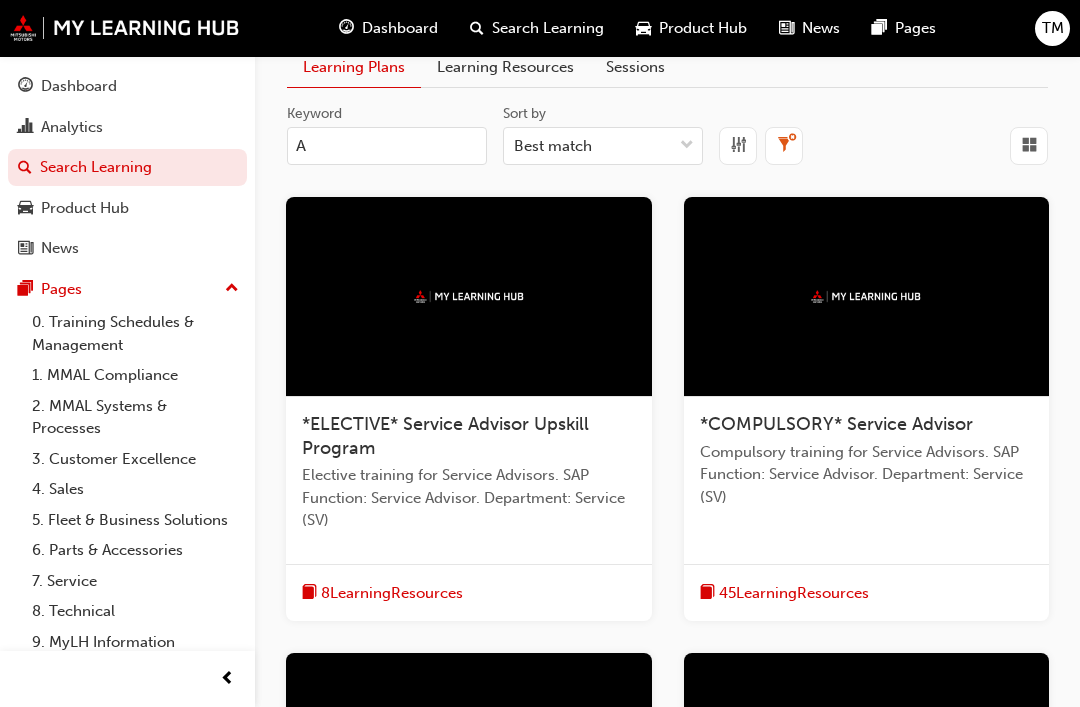 scroll, scrollTop: 22, scrollLeft: 0, axis: vertical 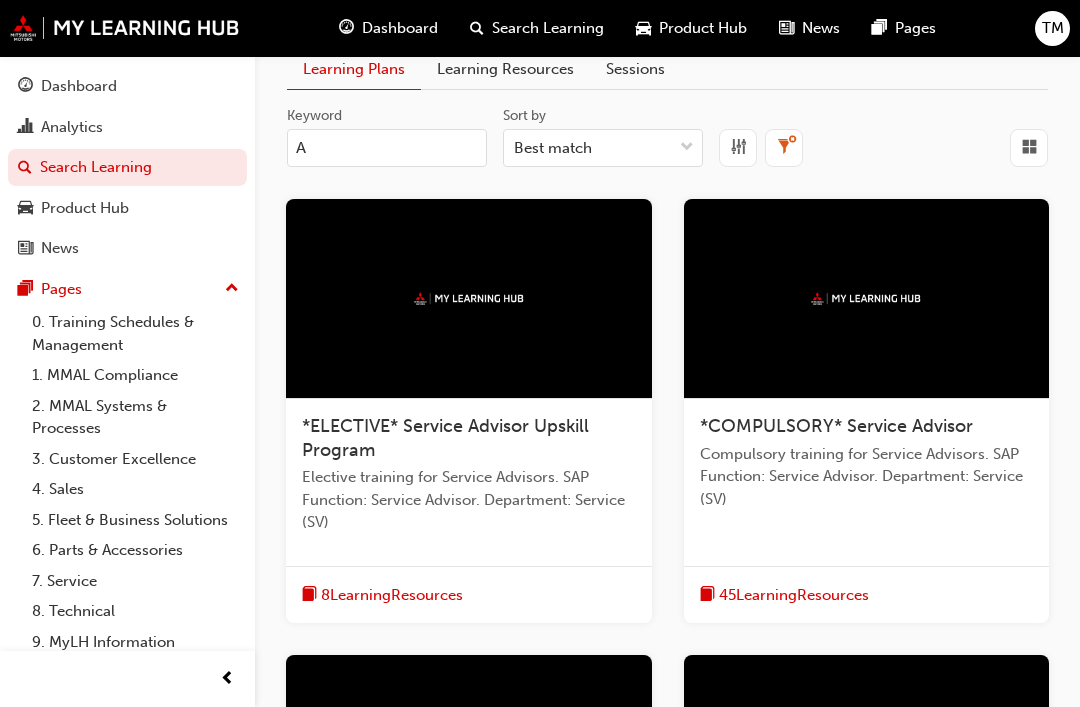 click on "Sessions" at bounding box center (635, 69) 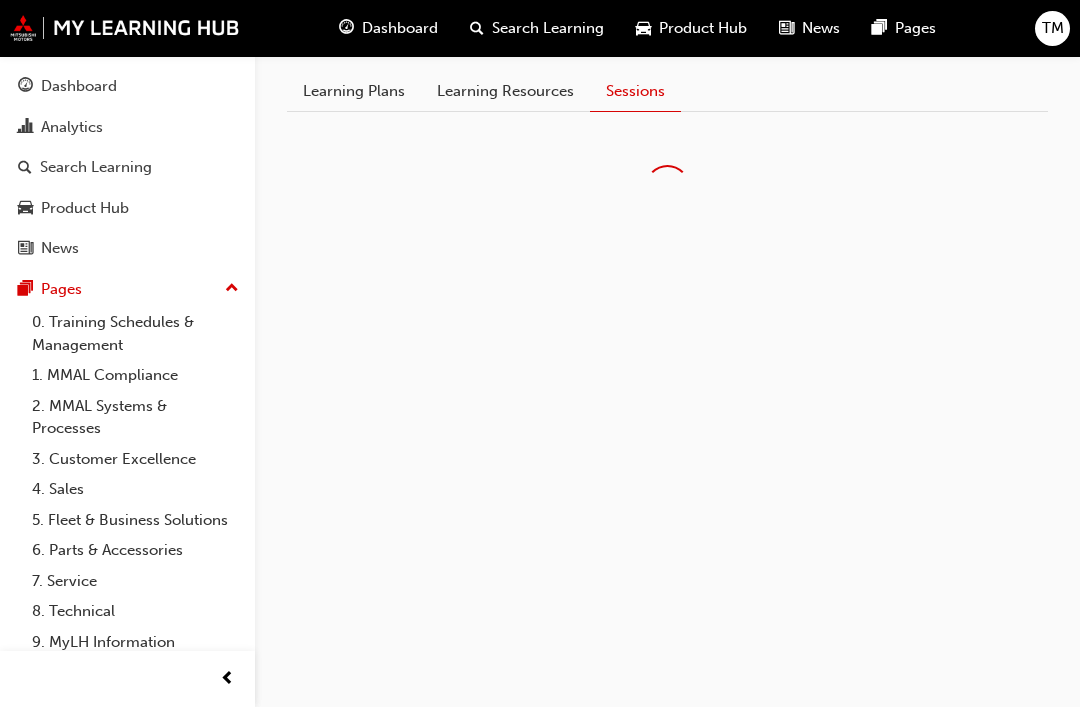 scroll, scrollTop: 0, scrollLeft: 0, axis: both 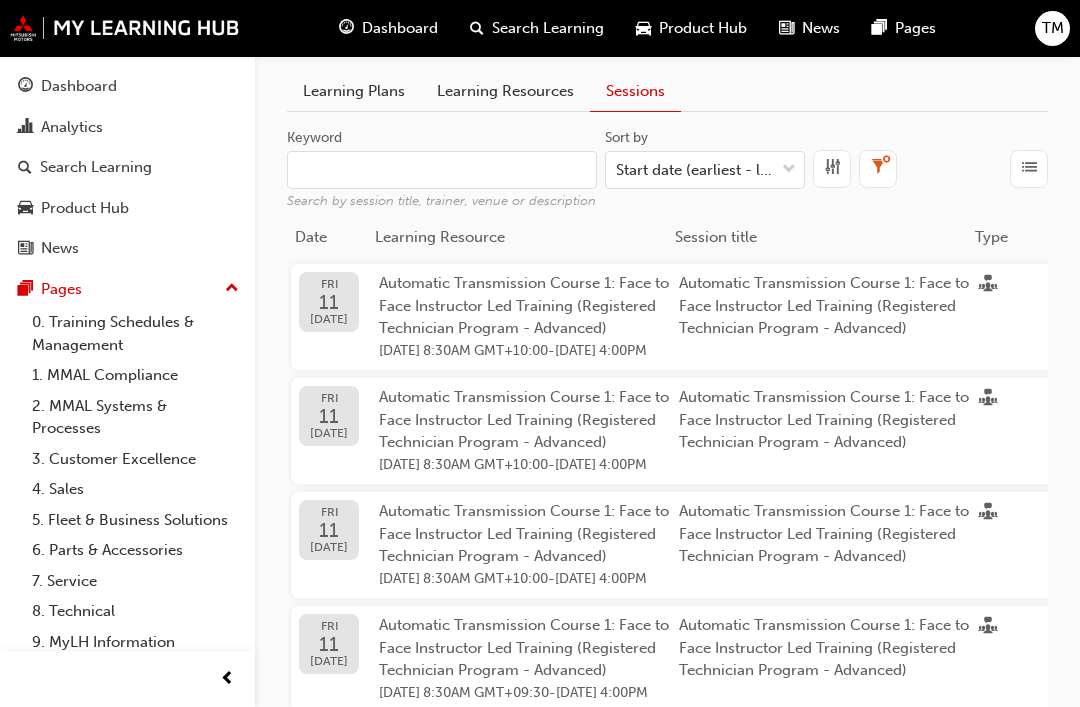 click on "Keyword Search by session title, trainer, venue or description" at bounding box center (442, 170) 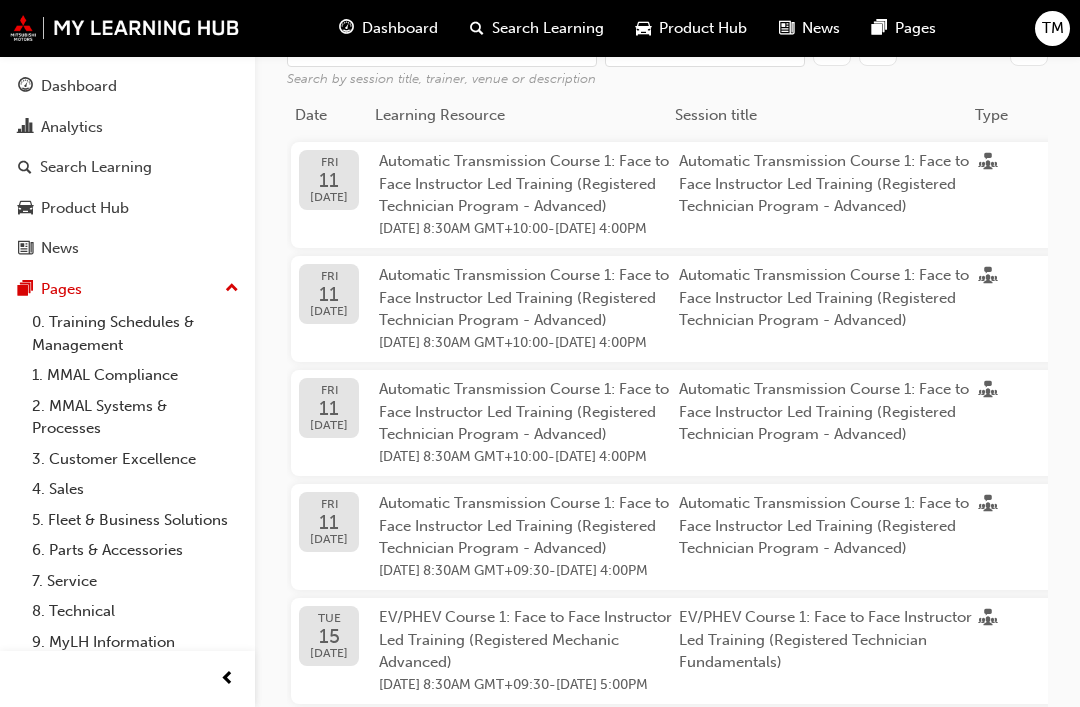 scroll, scrollTop: 0, scrollLeft: 0, axis: both 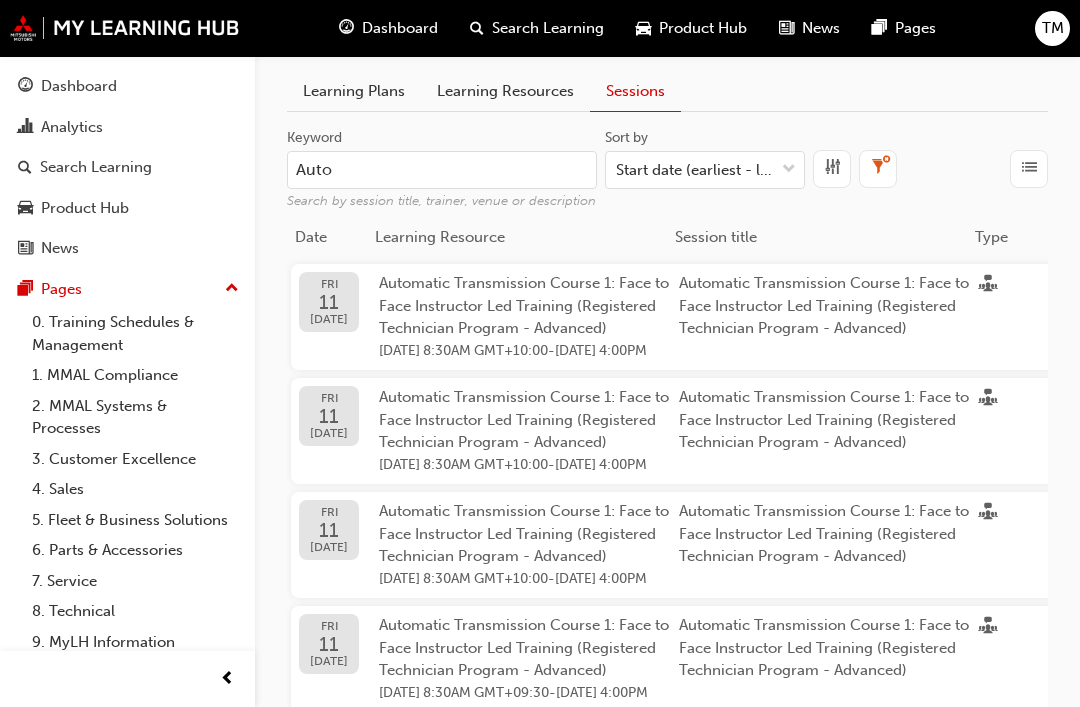 type on "Autom" 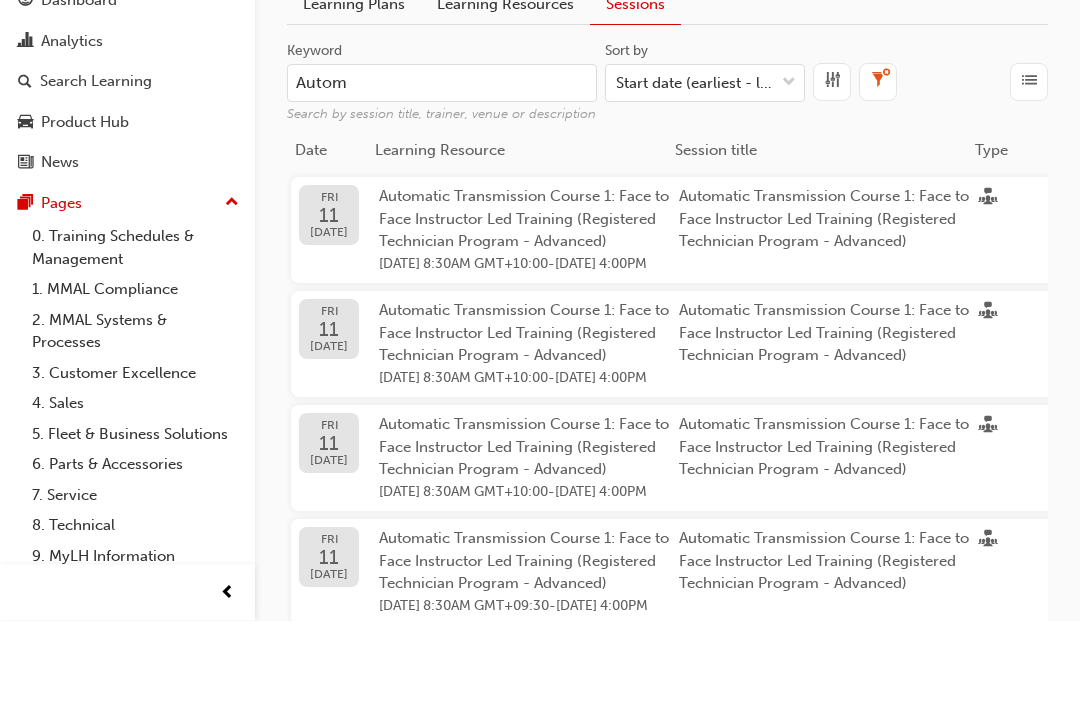 click on "Automatic Transmission Course 1: Face to Face Instructor Led Training (Registered Technician Program - Advanced)" at bounding box center [524, 305] 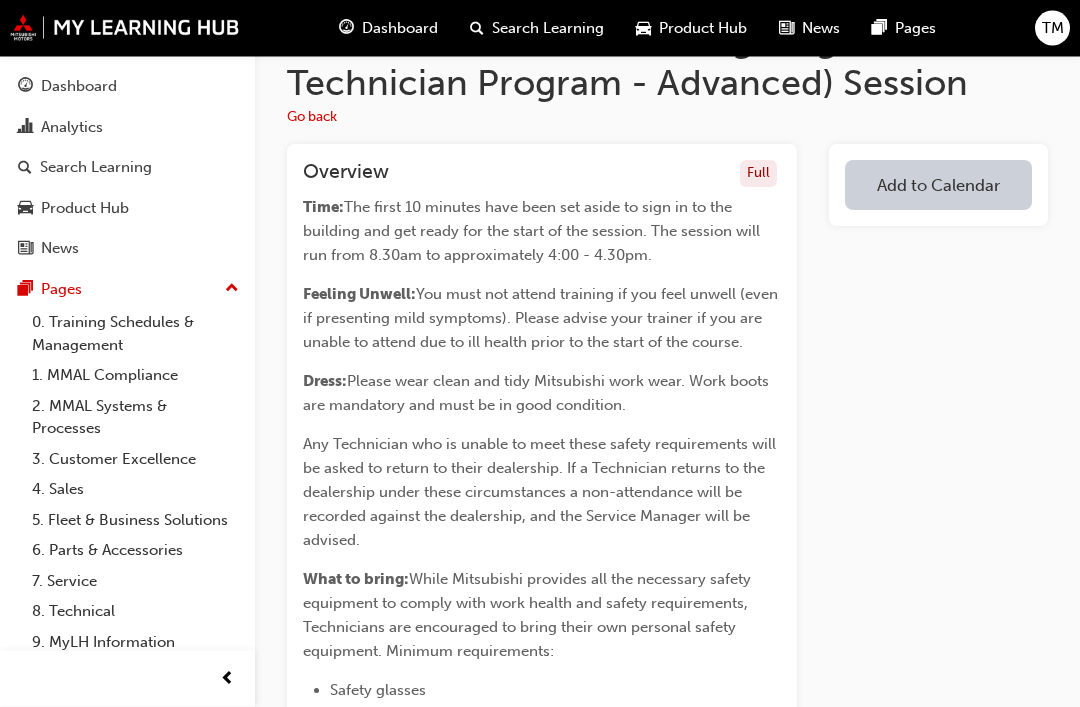 scroll, scrollTop: 0, scrollLeft: 0, axis: both 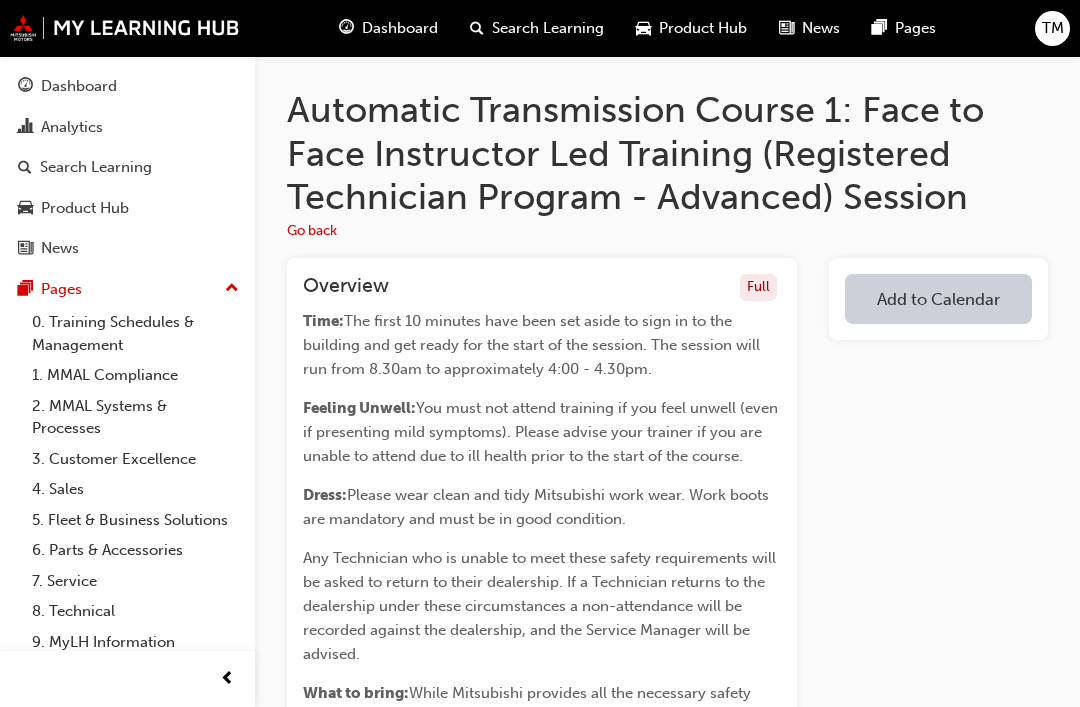 click on "Go back" at bounding box center [312, 231] 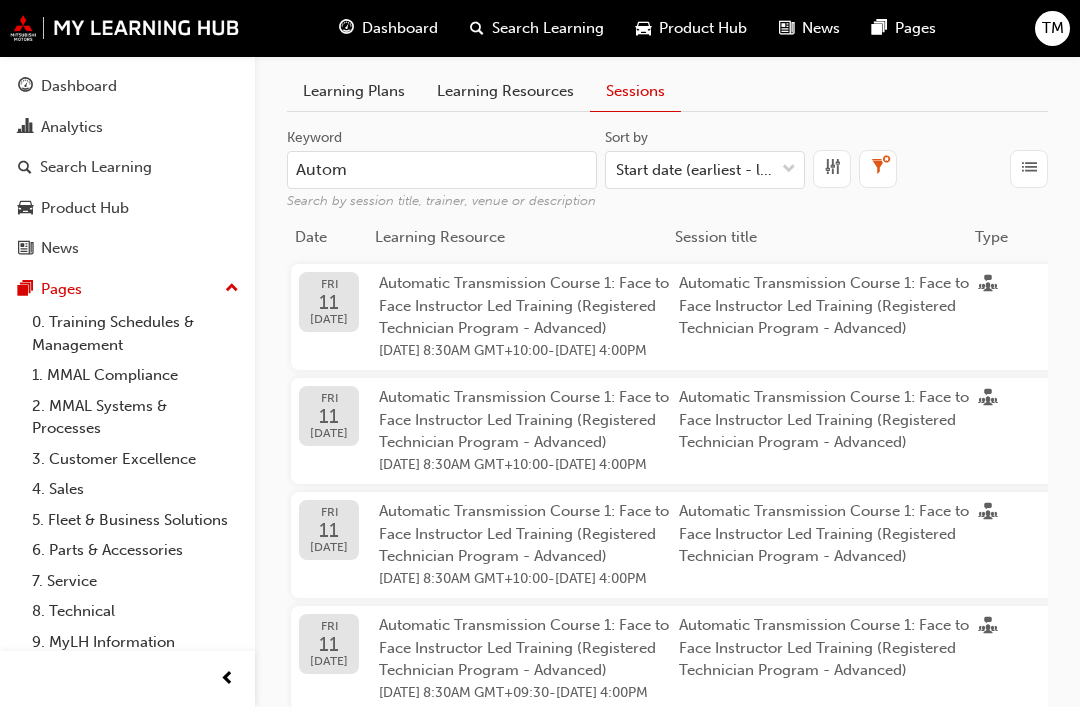 click on "Learning Plans" at bounding box center (354, 91) 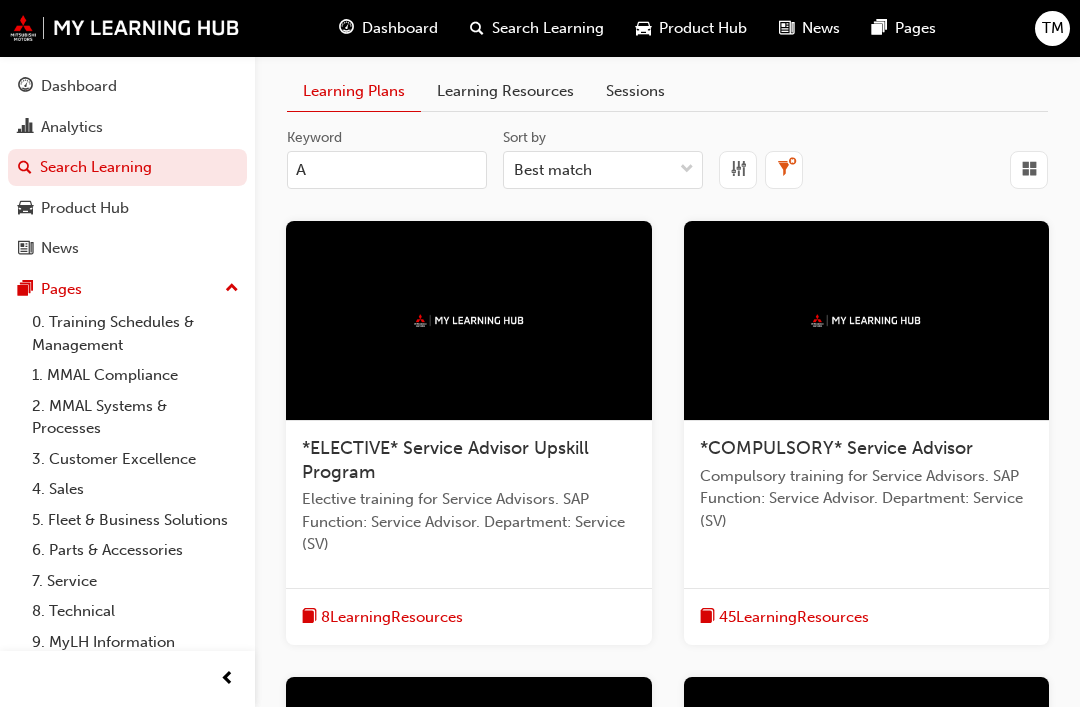 click on "Learning Resources" at bounding box center (505, 91) 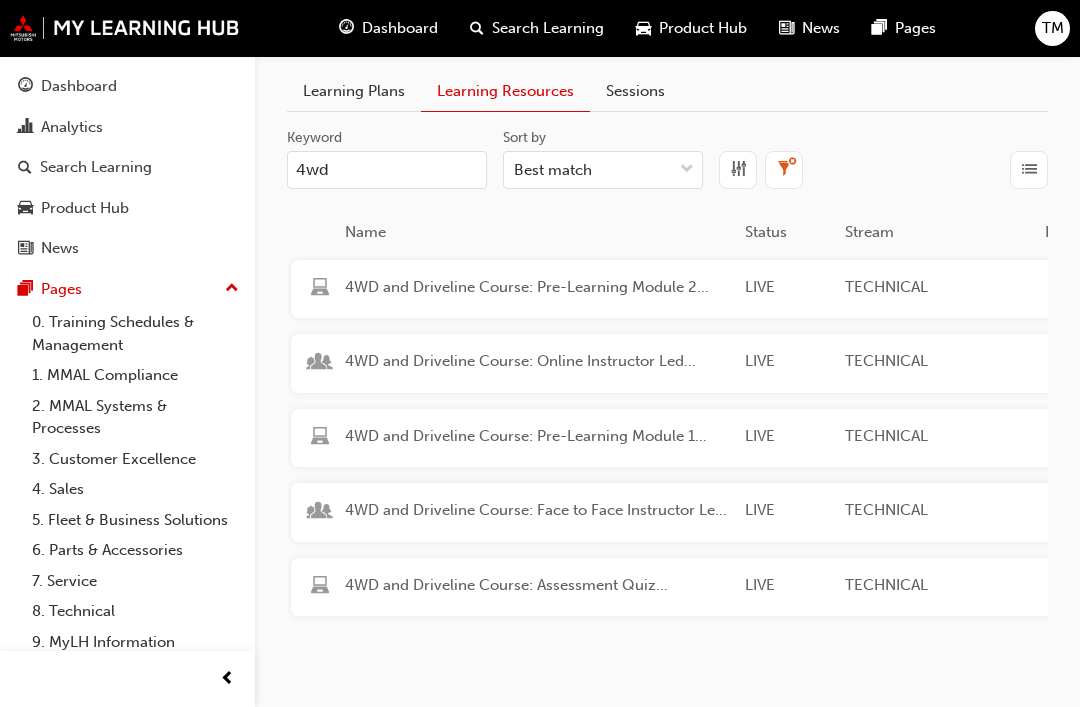click on "4wd" at bounding box center [387, 170] 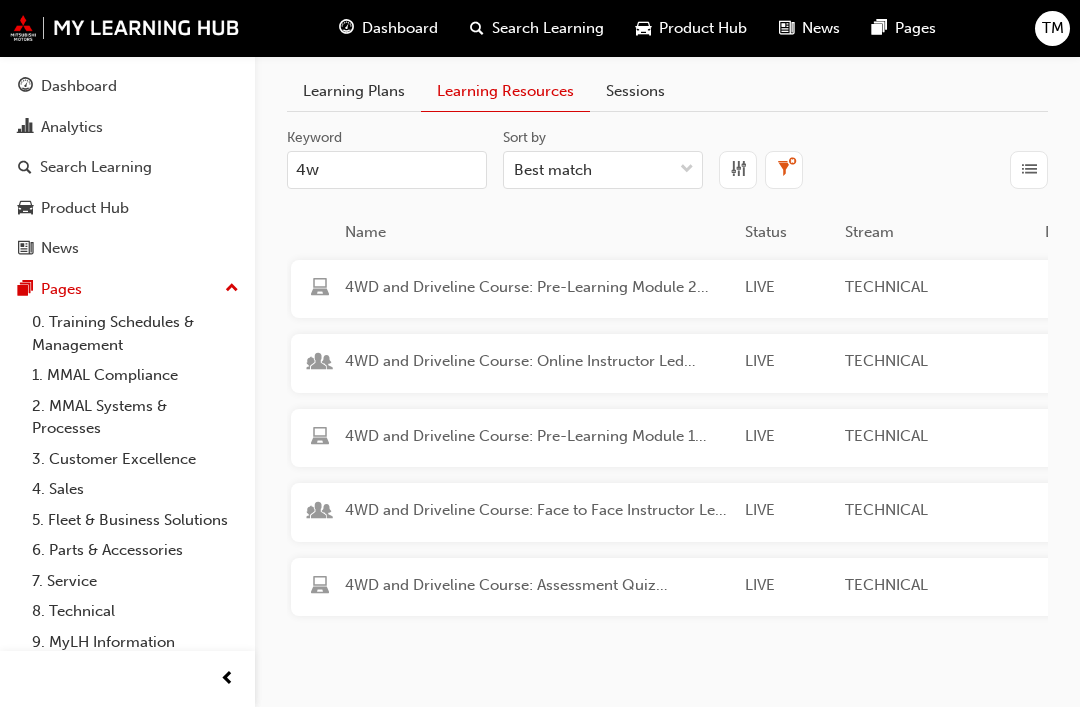 type on "4" 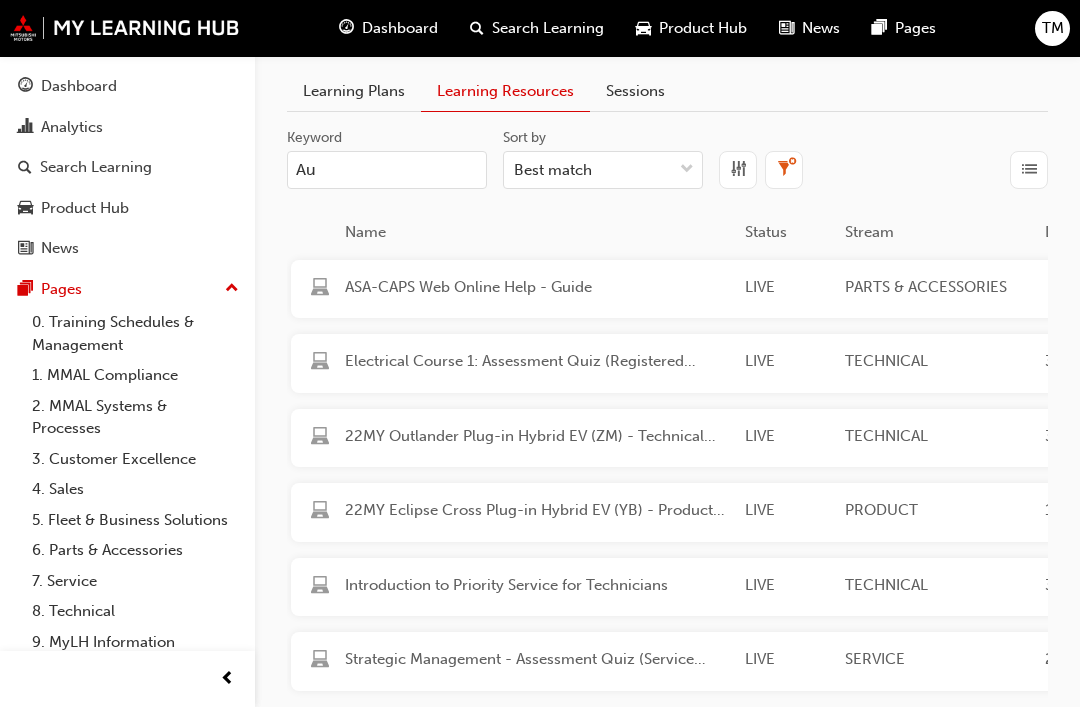 type on "Aut" 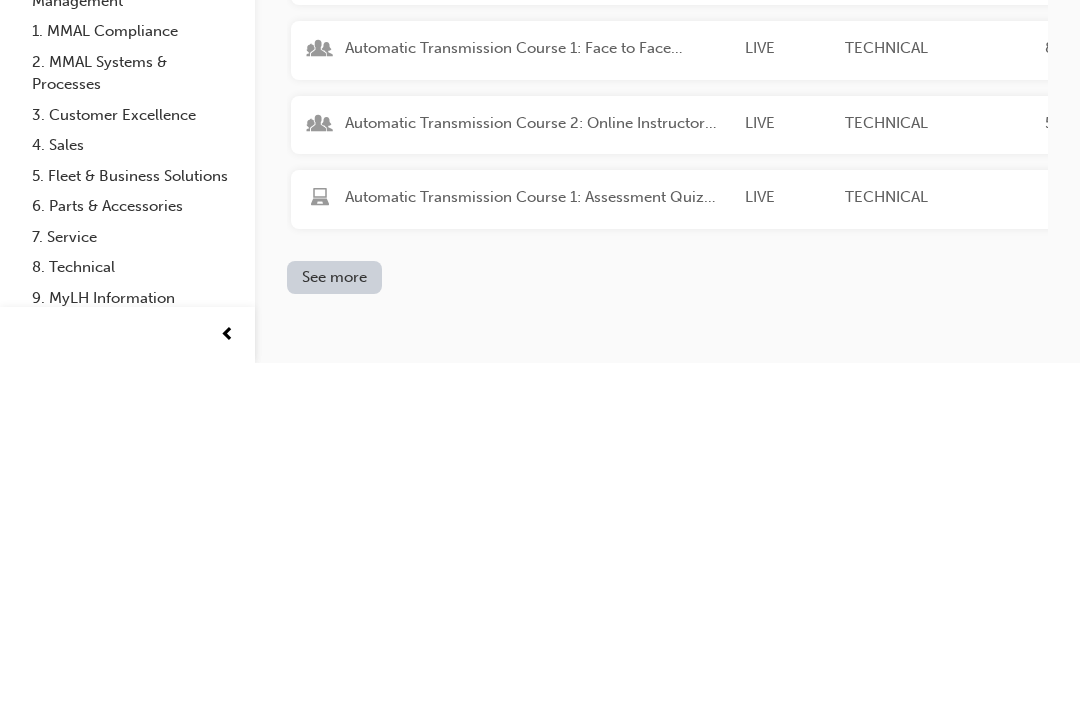 scroll, scrollTop: 127, scrollLeft: 0, axis: vertical 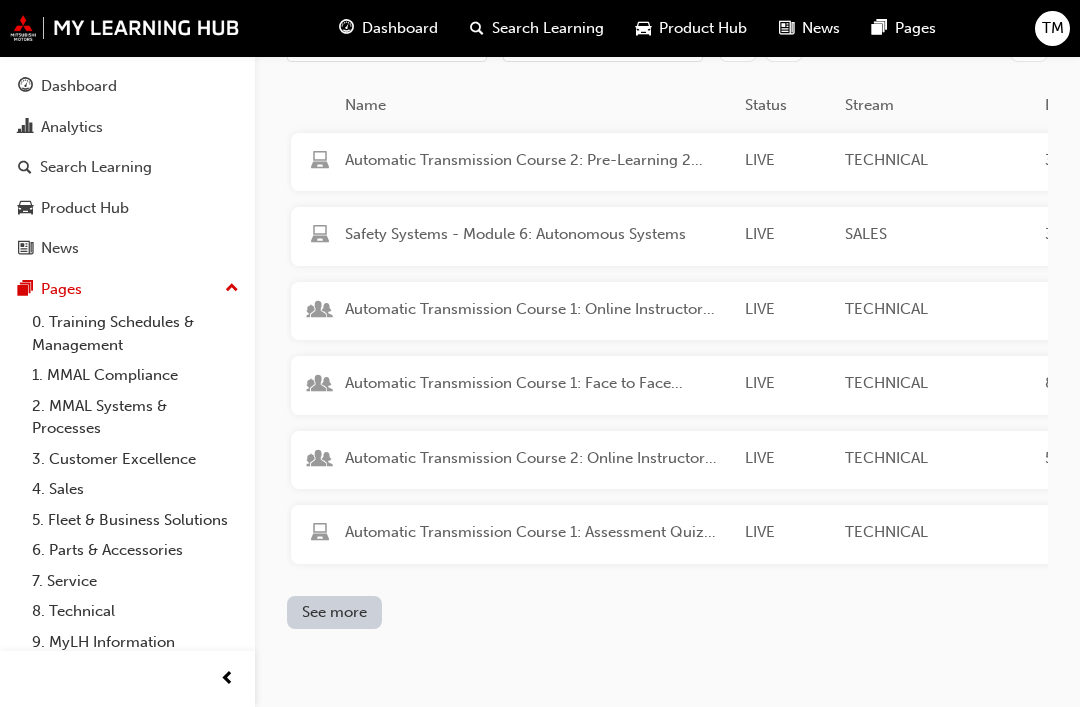 click on "Automatic Transmission Course 1: Assessment Quiz (Registered Technician Program - Advanced)" at bounding box center [537, 532] 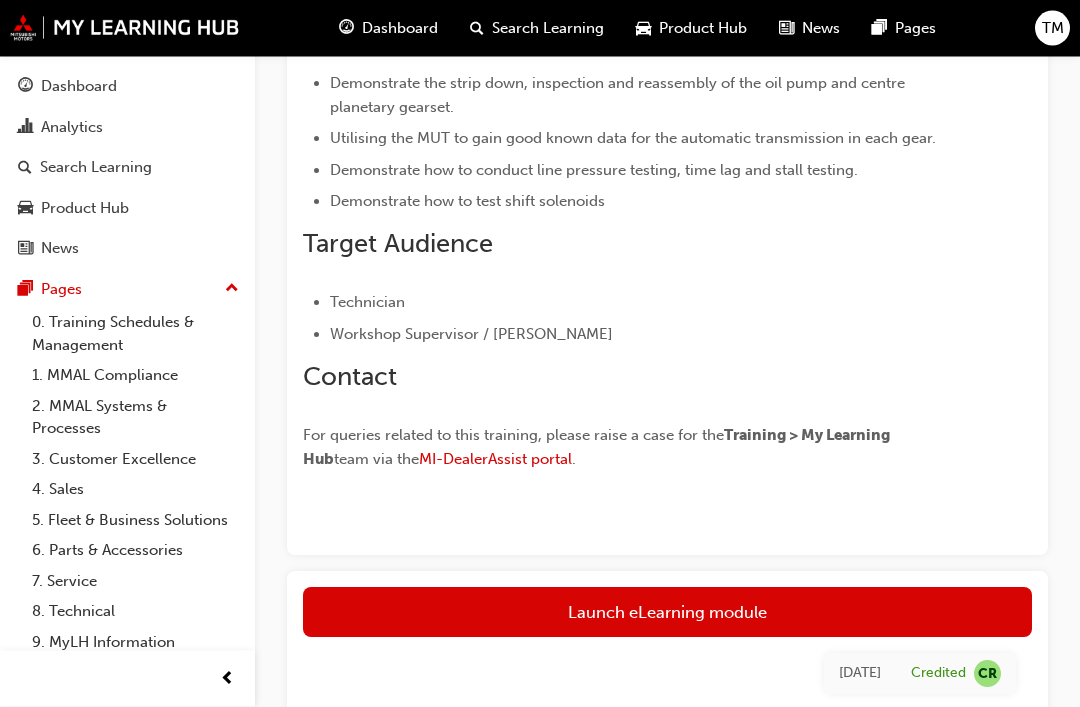 scroll, scrollTop: 597, scrollLeft: 0, axis: vertical 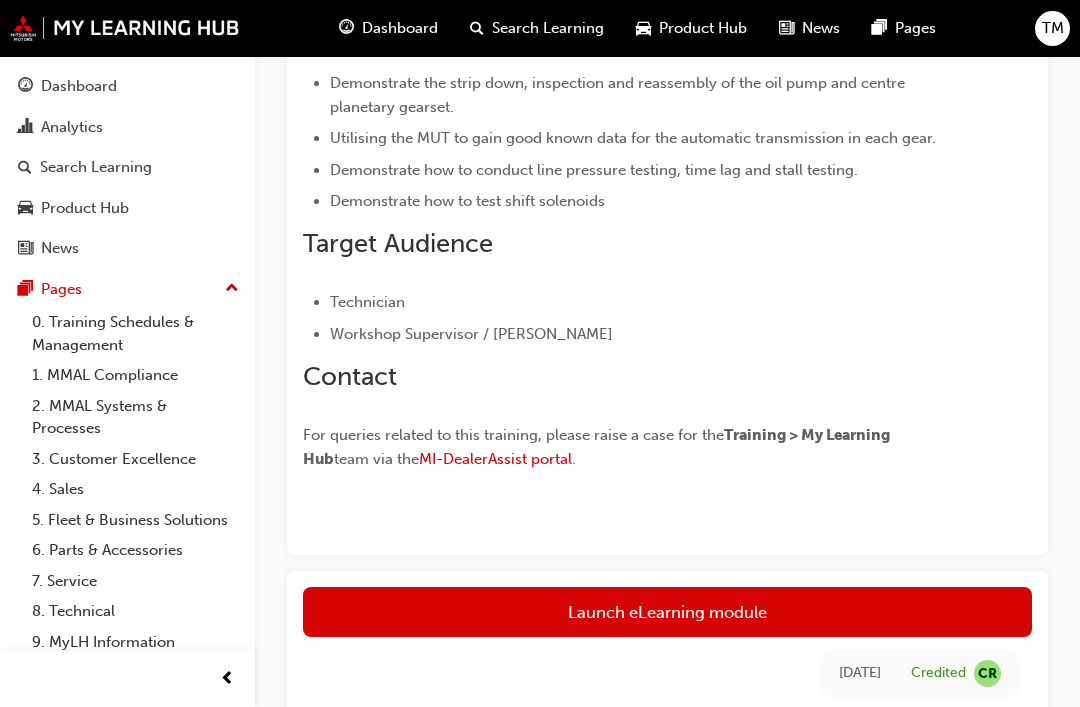 click on "Launch eLearning module" at bounding box center (667, 612) 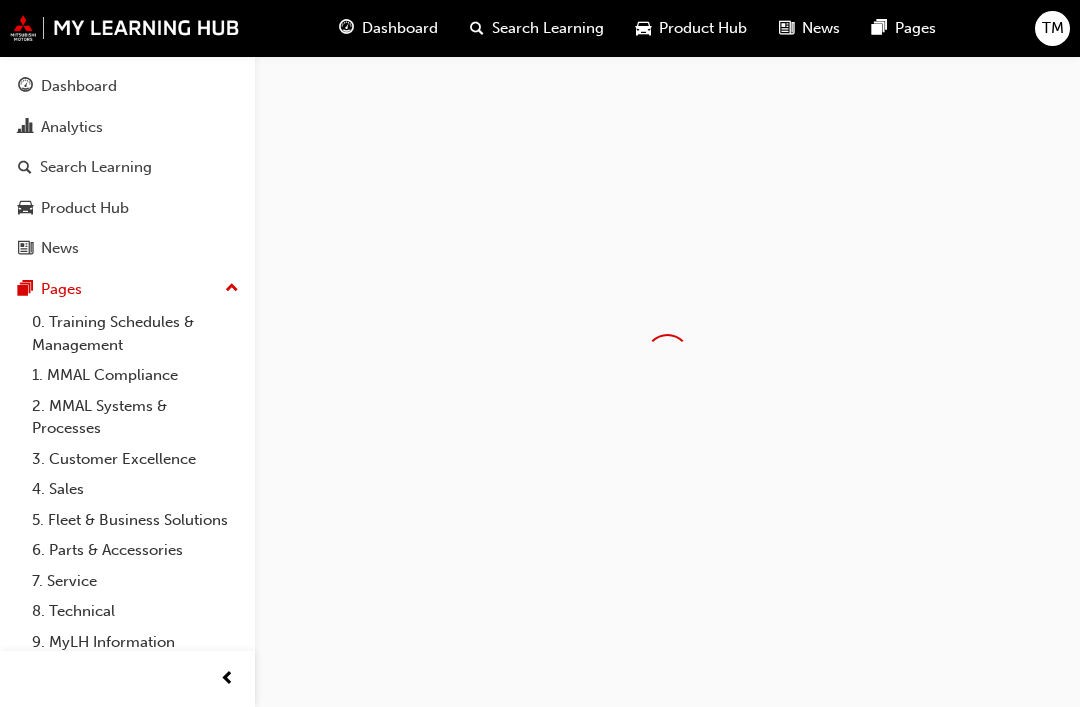 scroll, scrollTop: 0, scrollLeft: 0, axis: both 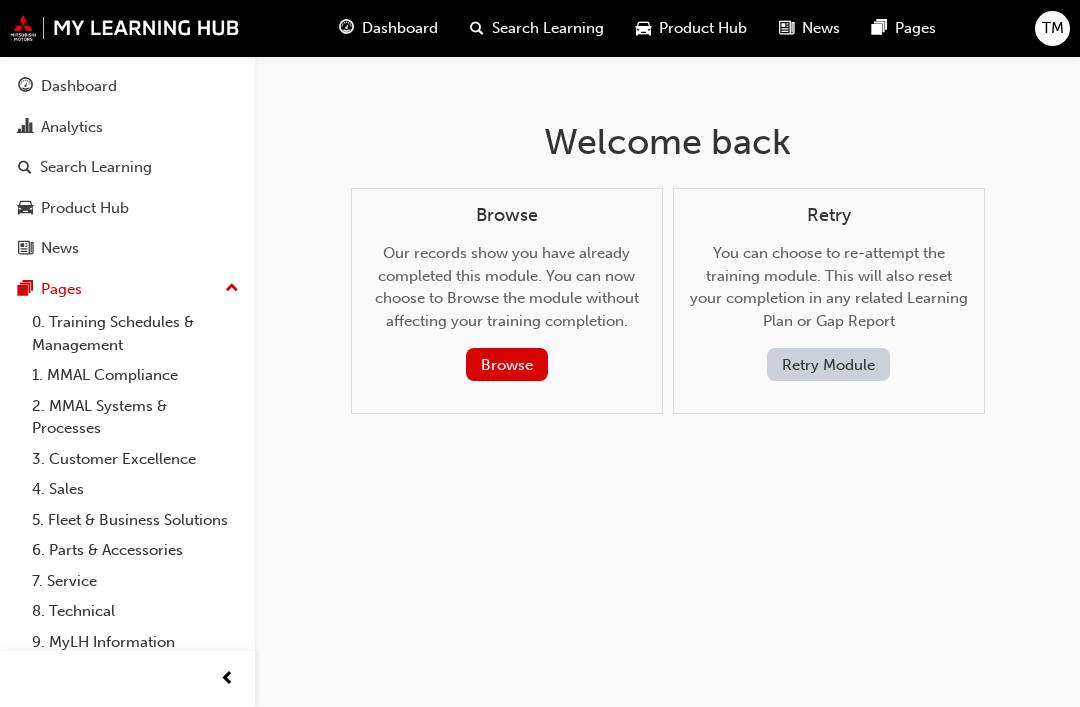 click on "Retry Module" at bounding box center (828, 364) 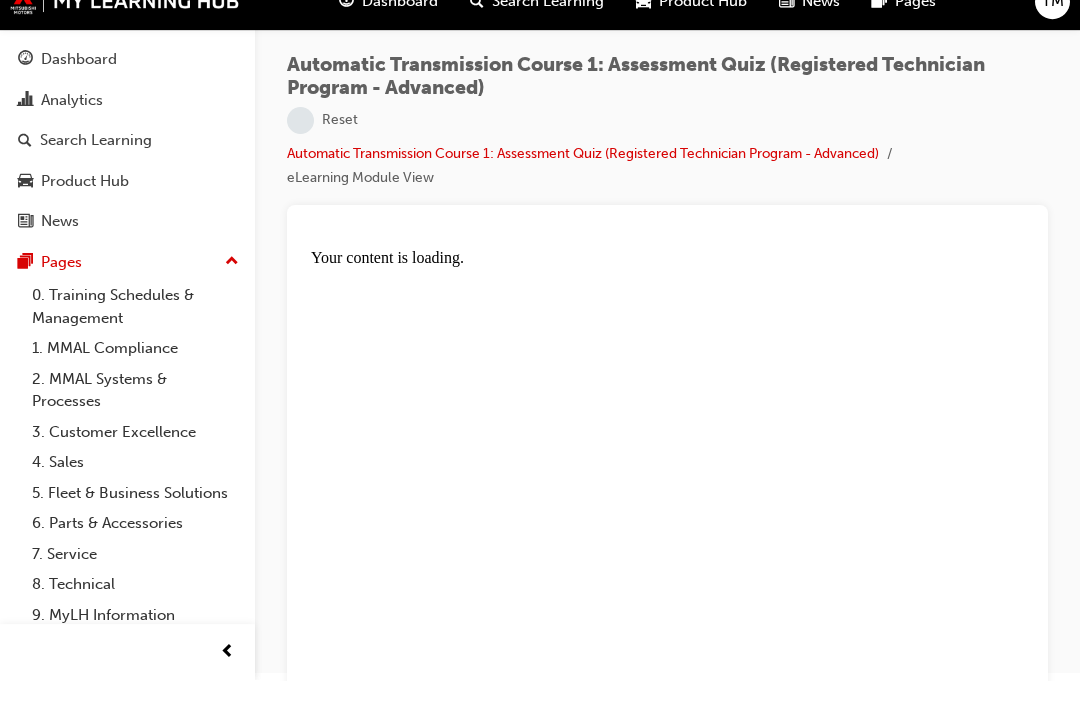 scroll, scrollTop: 0, scrollLeft: 0, axis: both 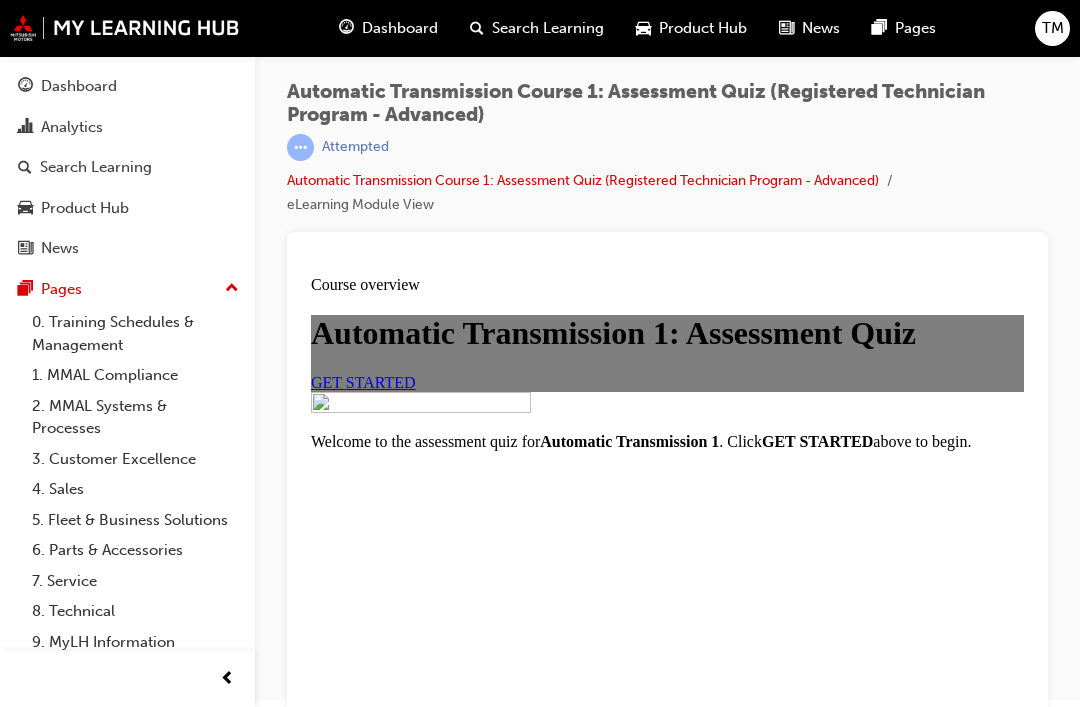 click on "GET STARTED" at bounding box center [363, 382] 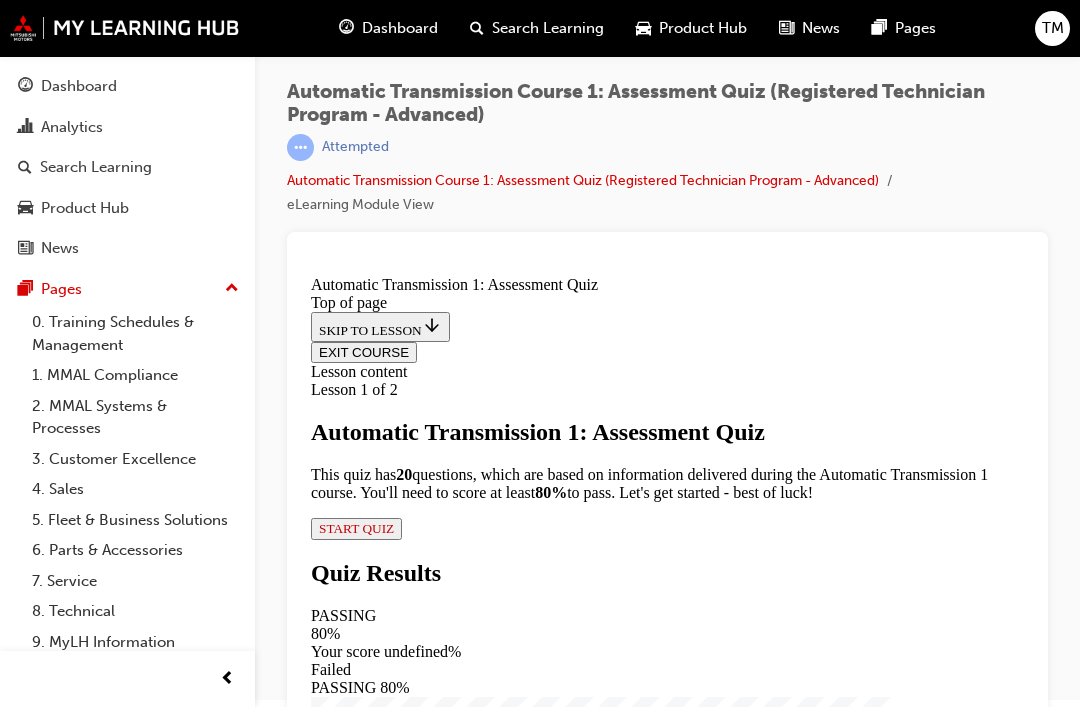 click on "START QUIZ" at bounding box center (356, 528) 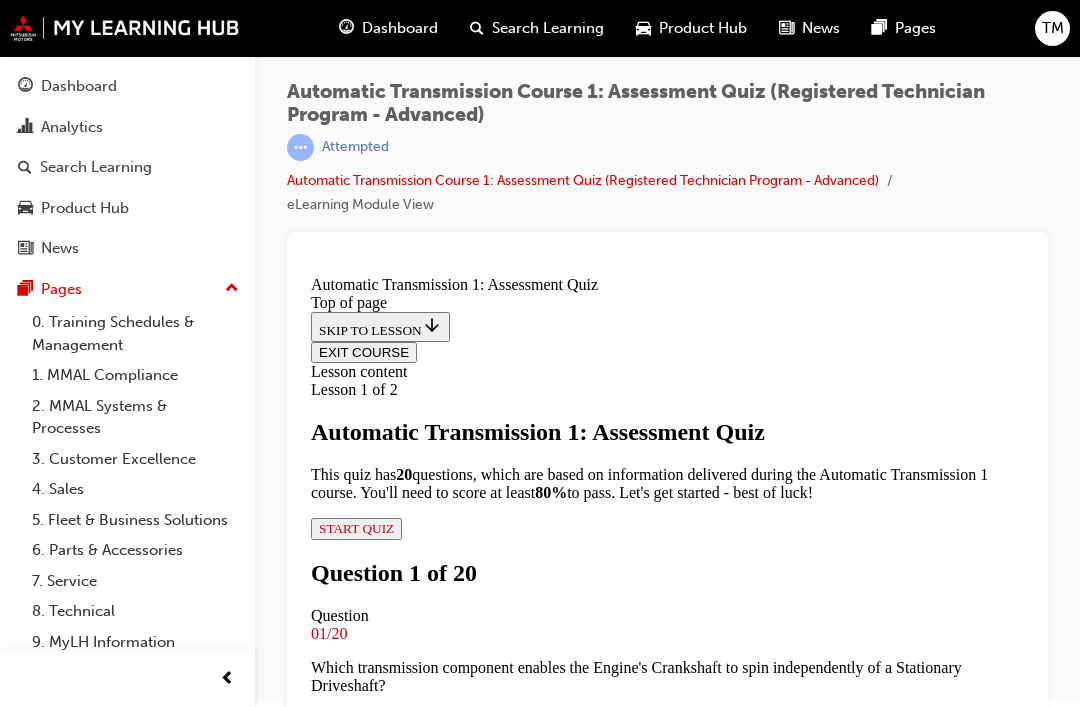 scroll, scrollTop: 263, scrollLeft: 0, axis: vertical 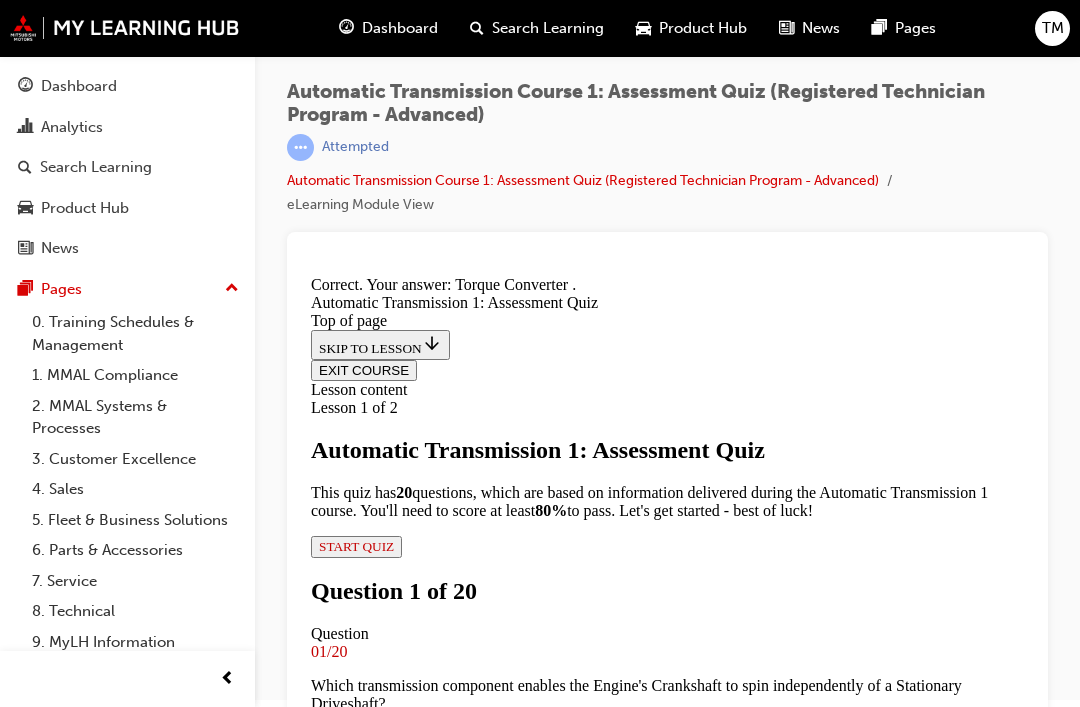click on "NEXT" at bounding box center [337, 6100] 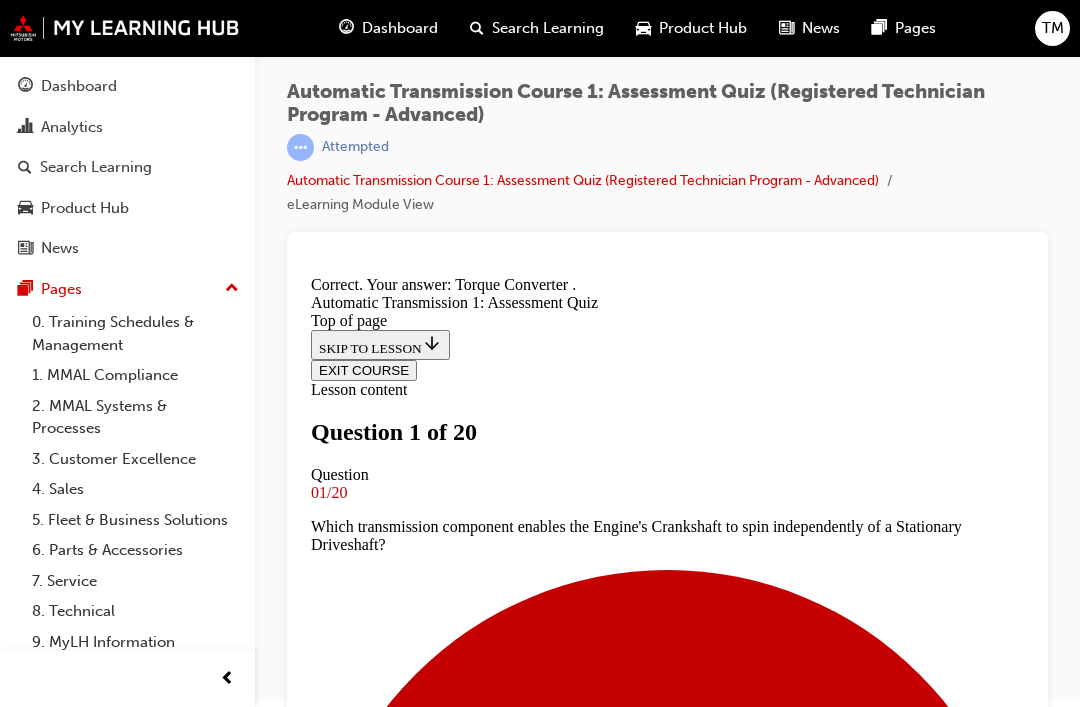 scroll, scrollTop: 206, scrollLeft: 0, axis: vertical 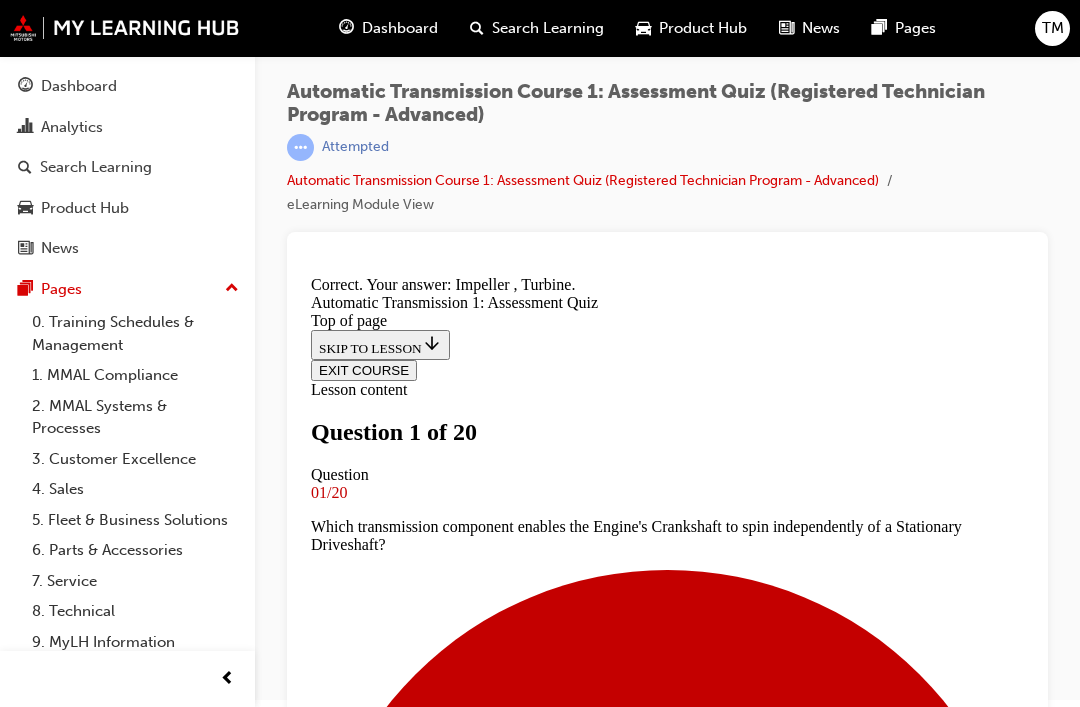 click on "NEXT" at bounding box center (337, 8420) 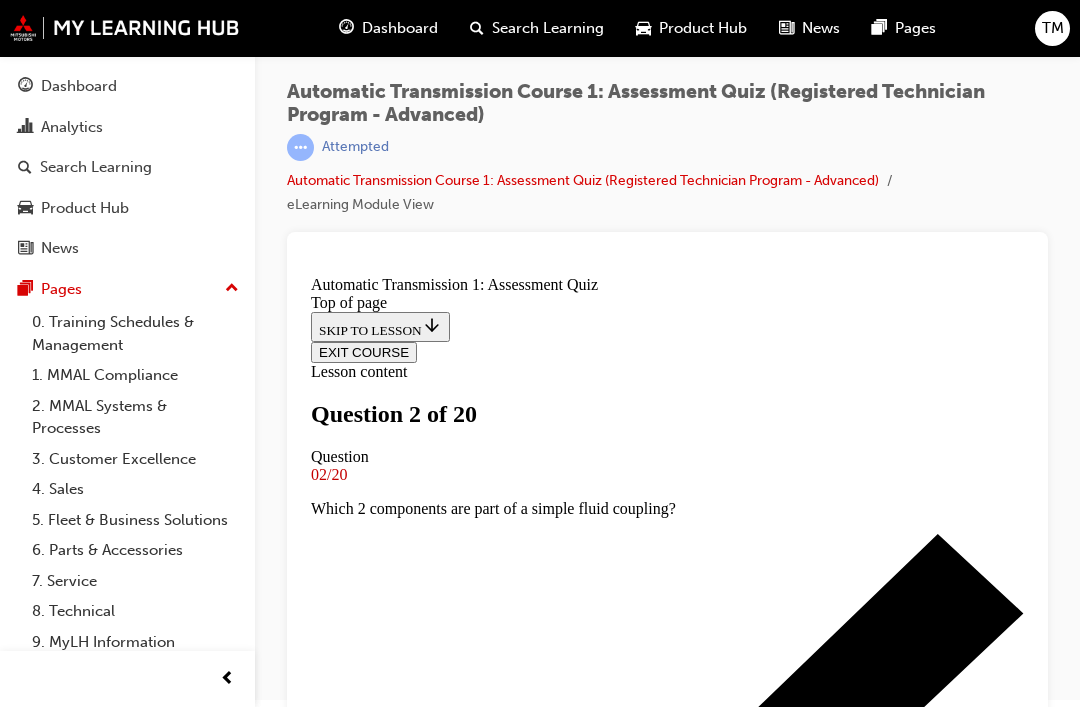 scroll, scrollTop: 169, scrollLeft: 0, axis: vertical 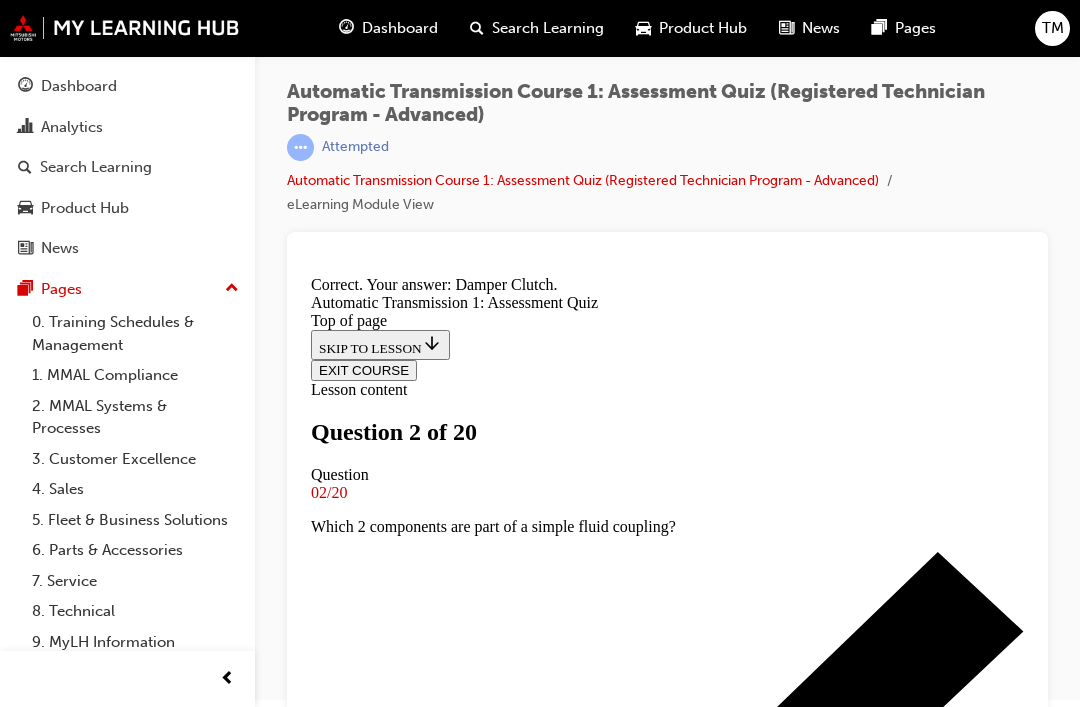 click on "NEXT" at bounding box center (337, 8420) 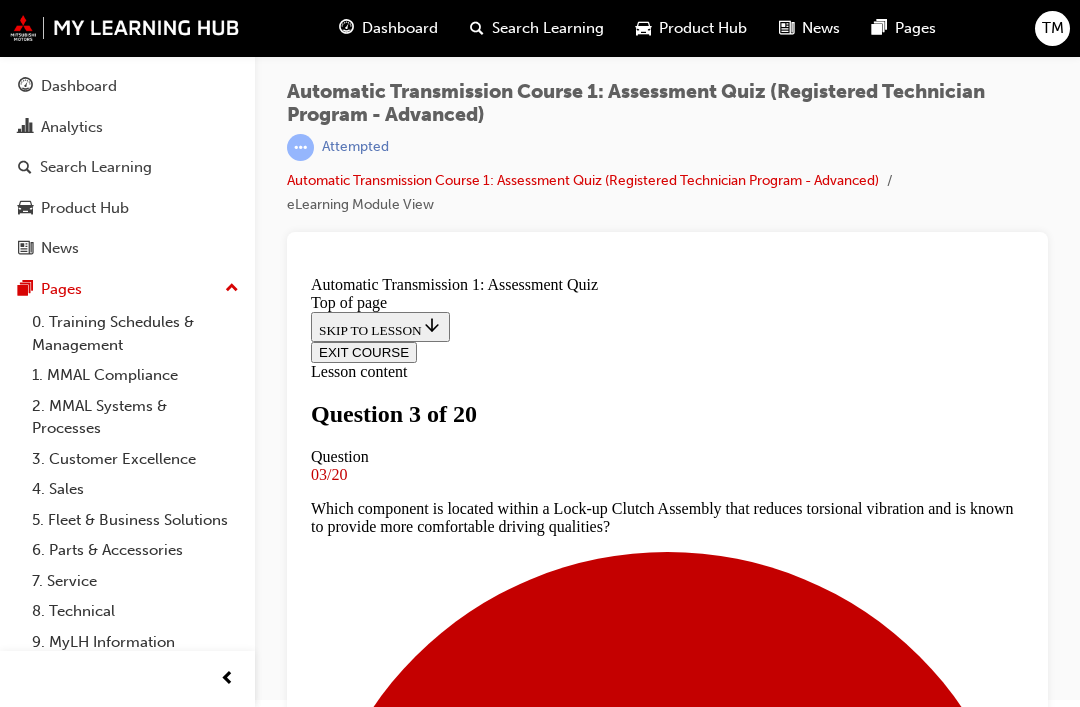 scroll, scrollTop: 156, scrollLeft: 0, axis: vertical 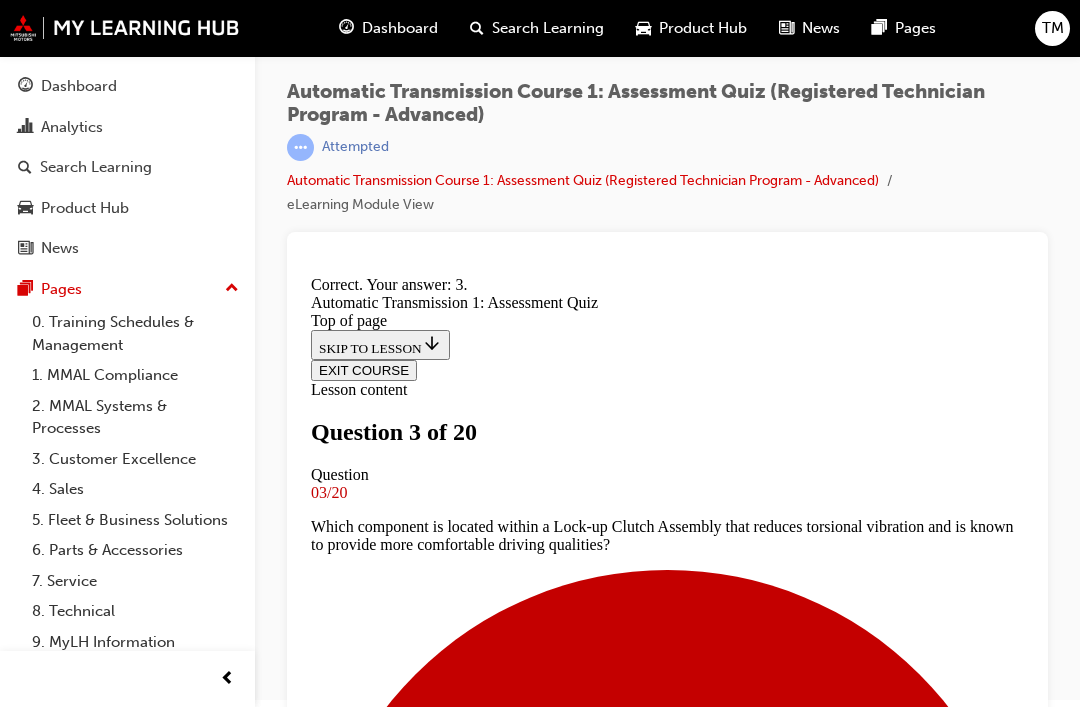 click on "NEXT" at bounding box center (337, 11476) 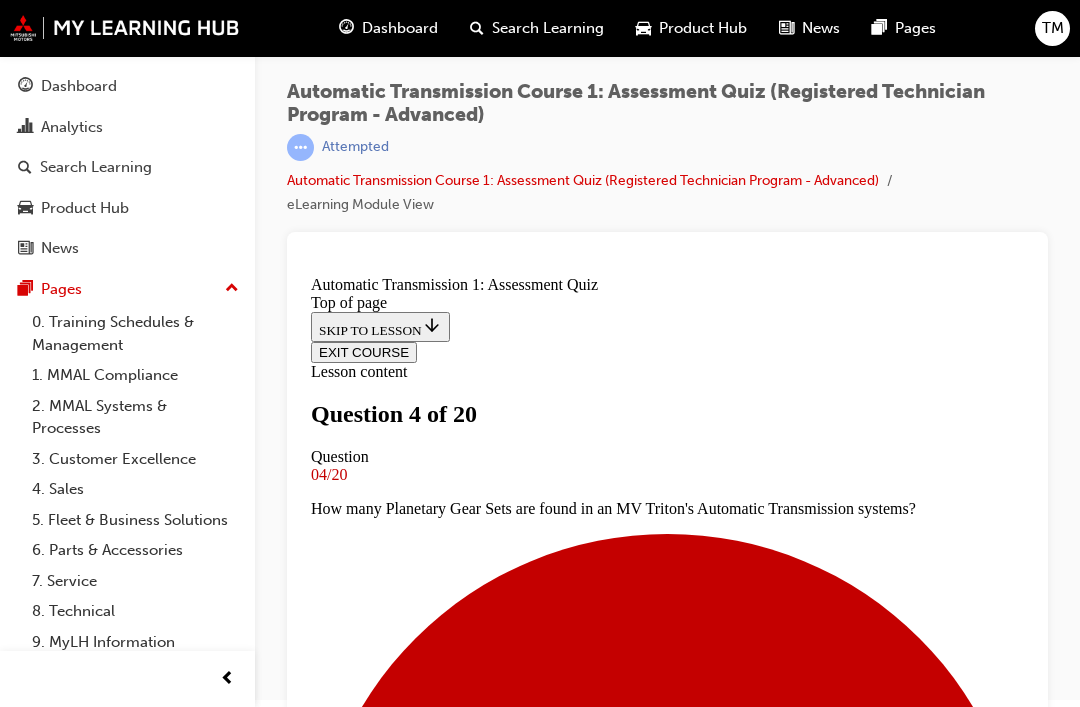 scroll, scrollTop: 144, scrollLeft: 0, axis: vertical 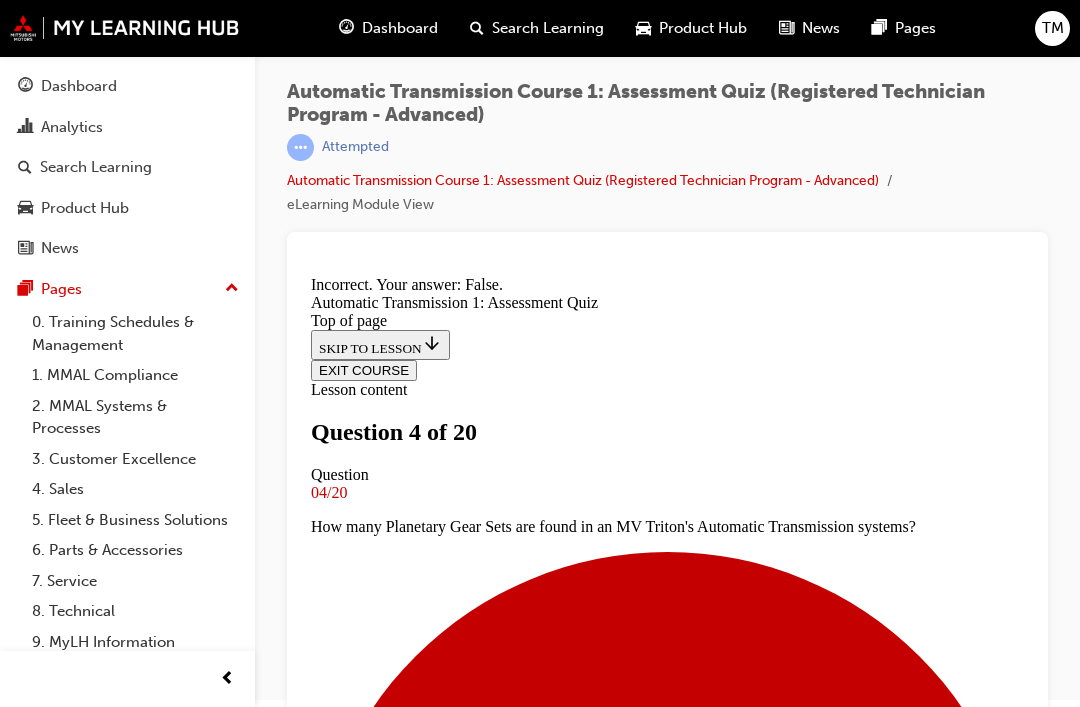 click on "NEXT" at bounding box center [337, 8857] 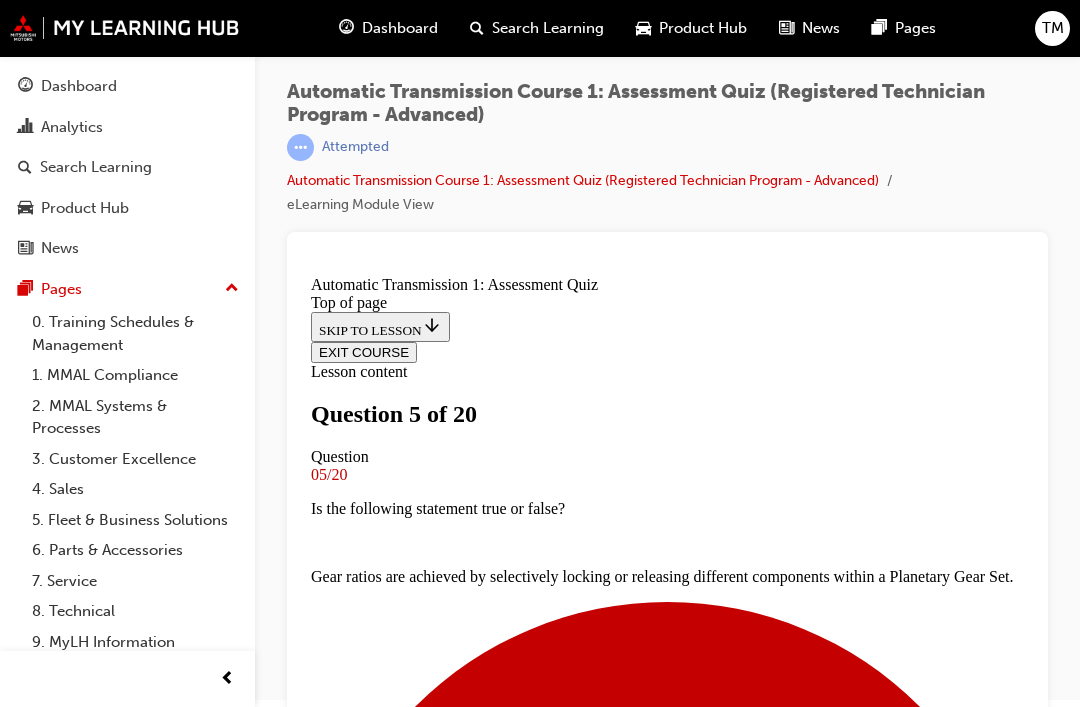 scroll, scrollTop: 191, scrollLeft: 0, axis: vertical 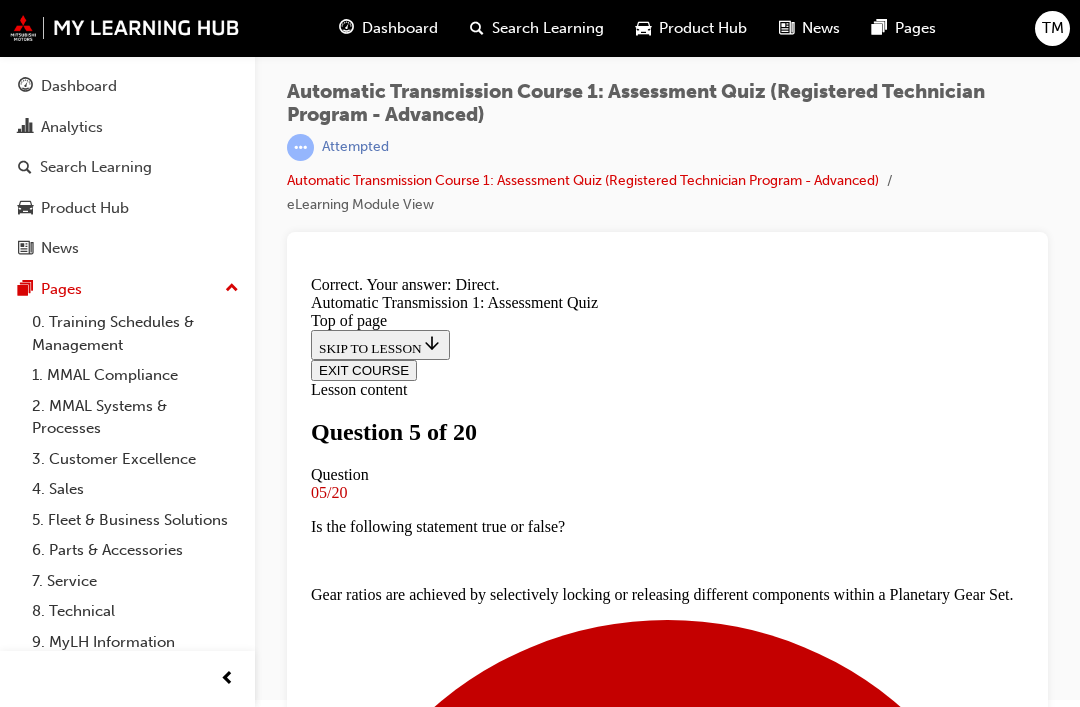 click on "NEXT" at bounding box center (337, 8875) 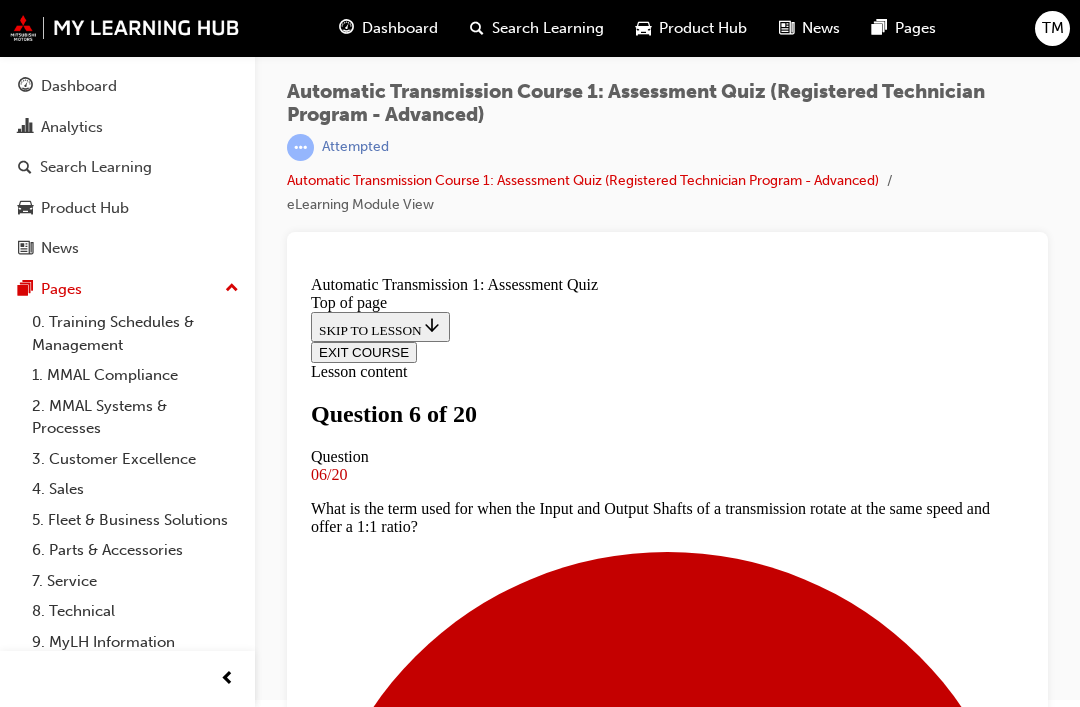 scroll, scrollTop: 3, scrollLeft: 0, axis: vertical 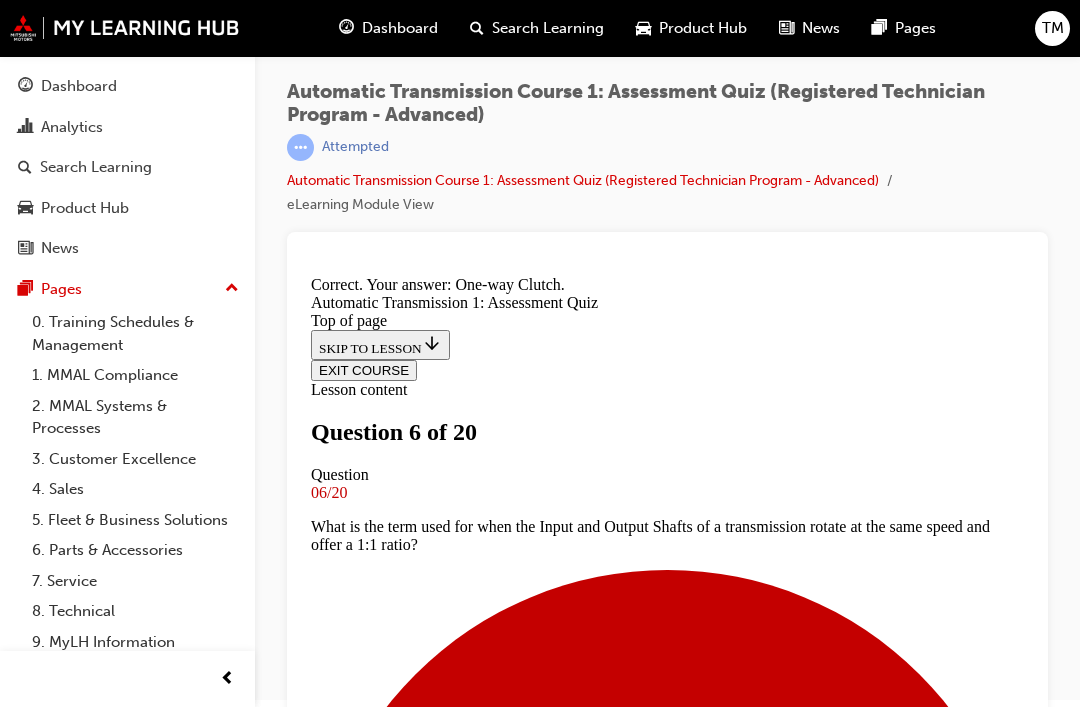 click on "NEXT" at bounding box center [337, 11476] 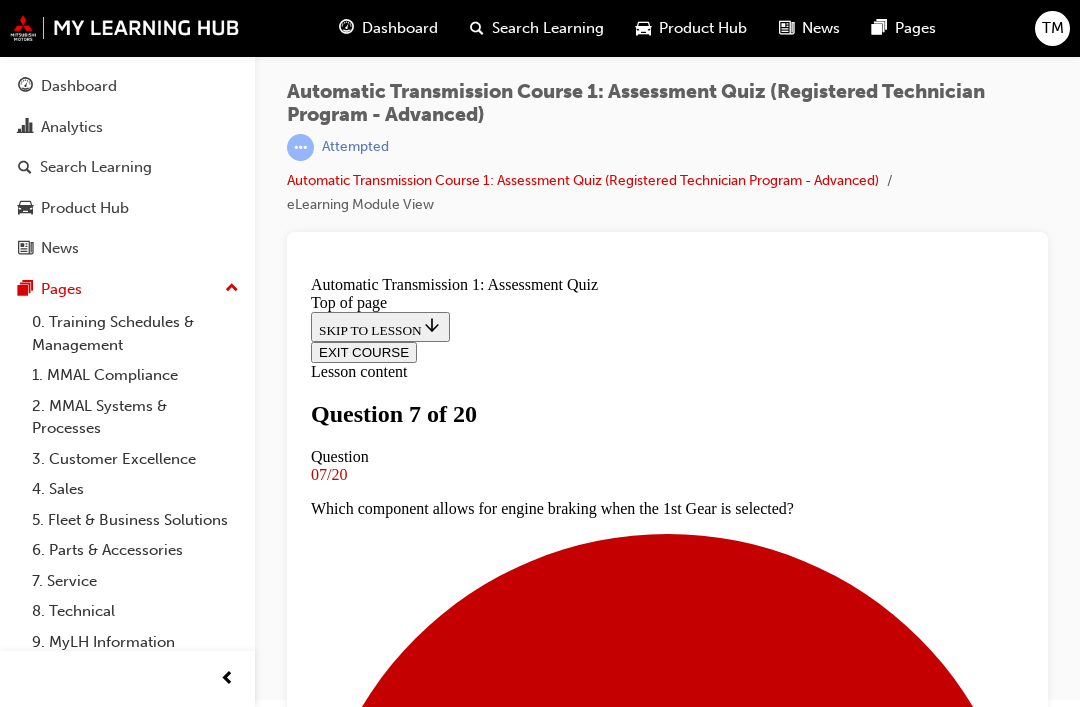 scroll, scrollTop: 157, scrollLeft: 0, axis: vertical 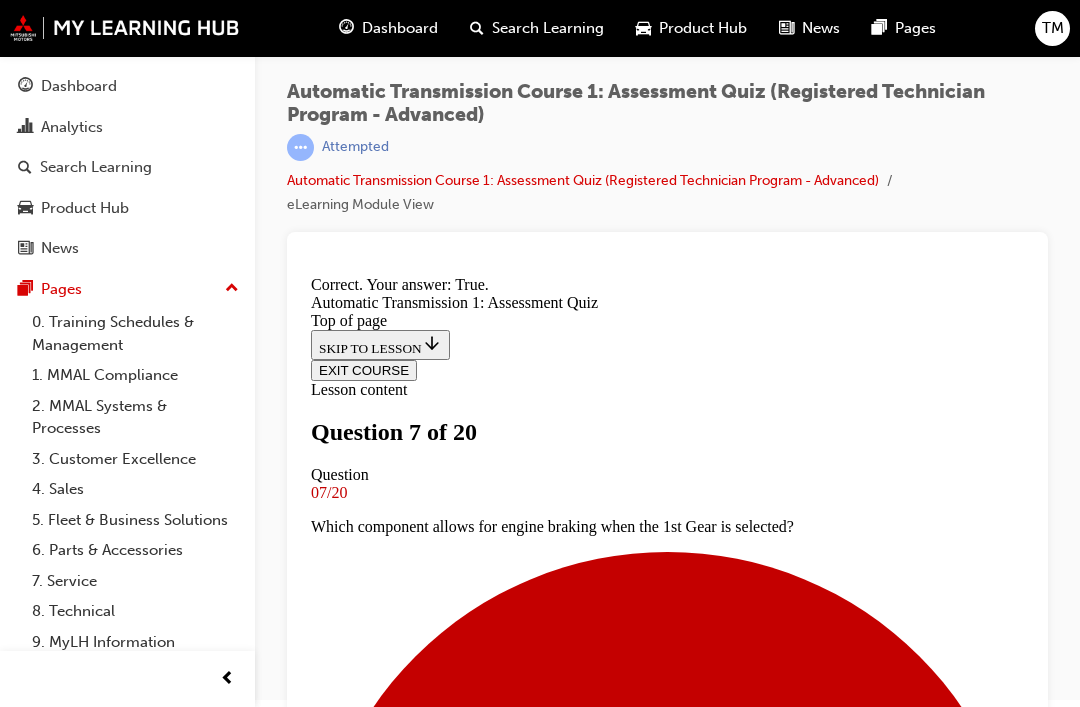 click on "NEXT" at bounding box center [337, 8893] 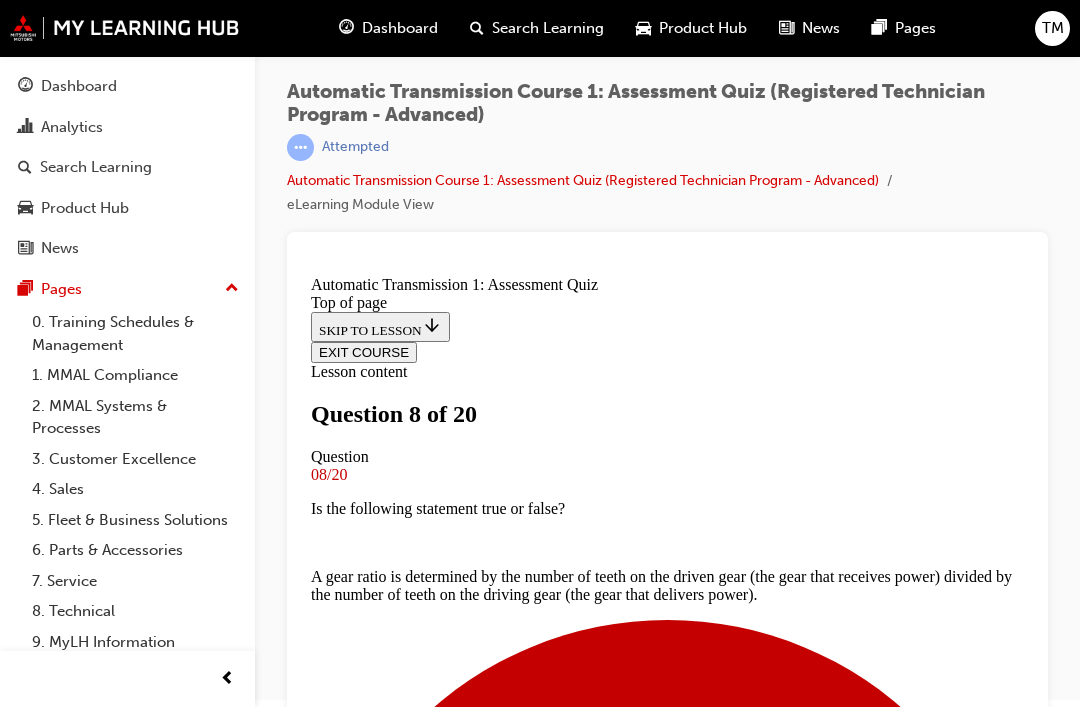 scroll, scrollTop: 138, scrollLeft: 0, axis: vertical 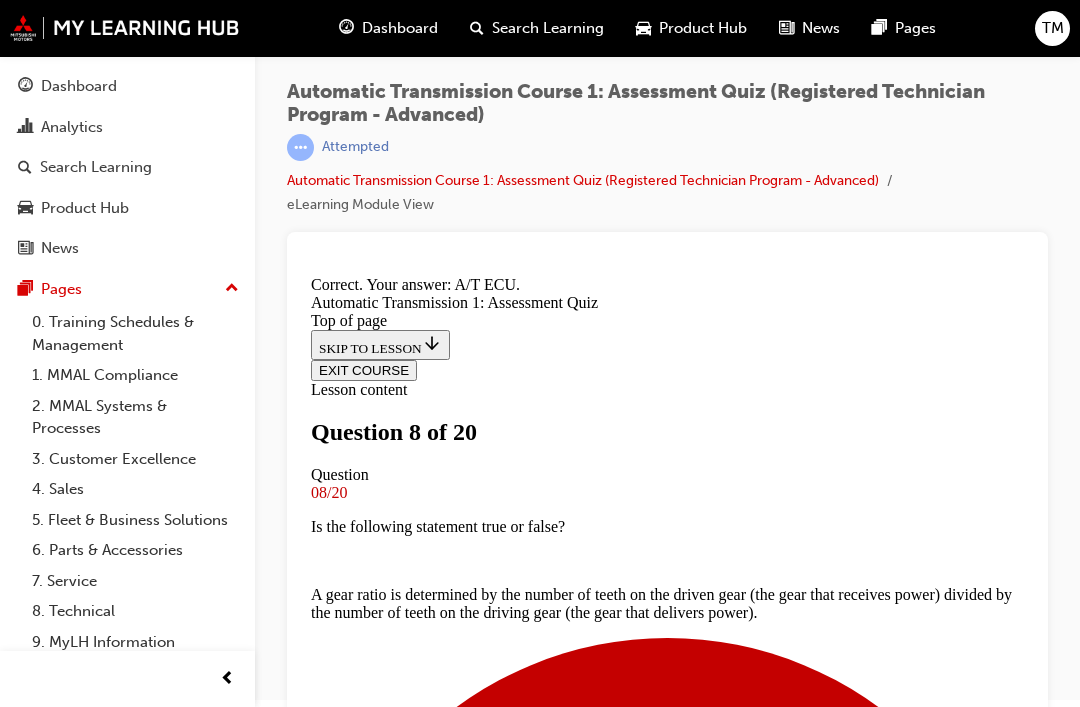 click on "NEXT" at bounding box center [337, 7567] 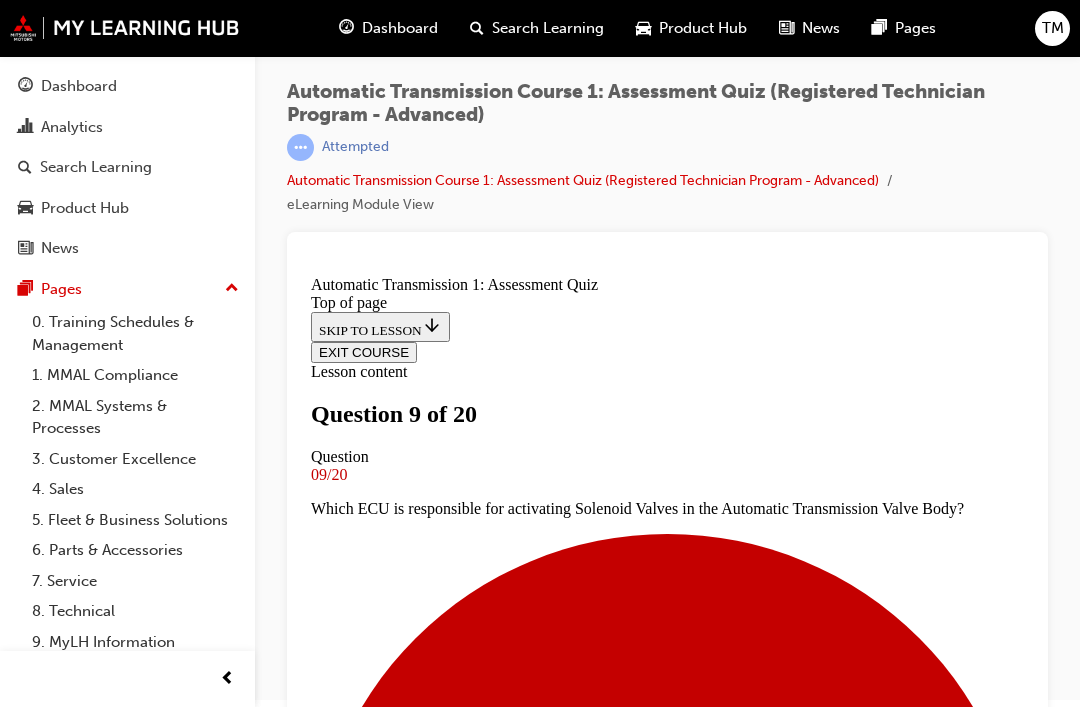 scroll, scrollTop: 146, scrollLeft: 0, axis: vertical 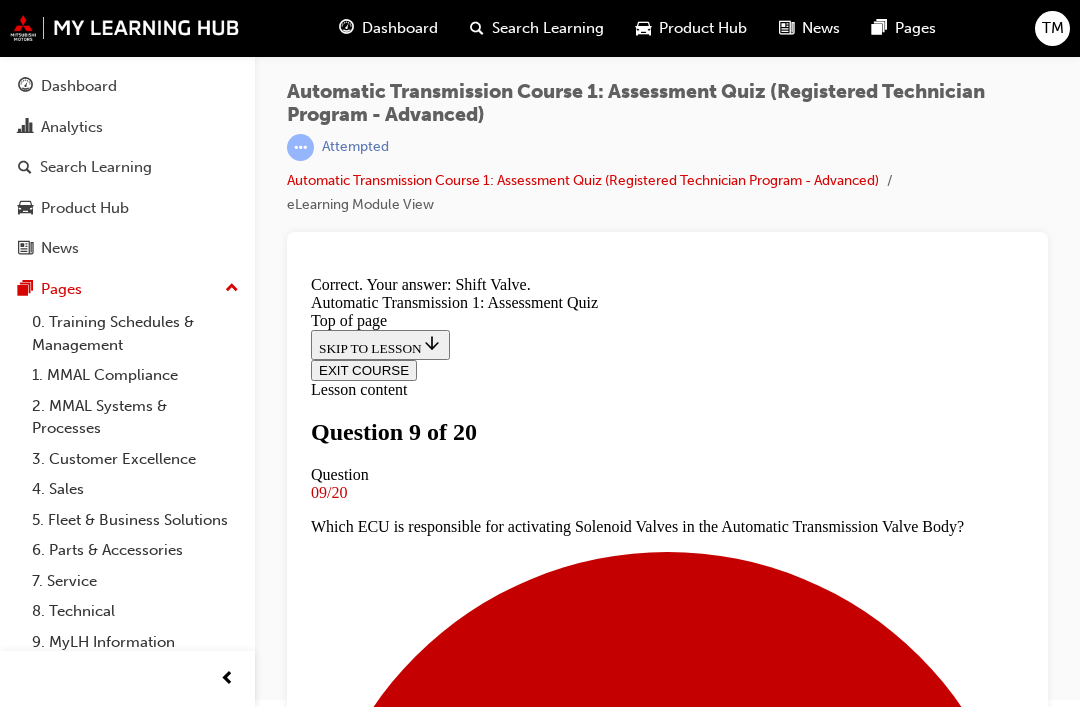 click on "NEXT" at bounding box center (337, 10132) 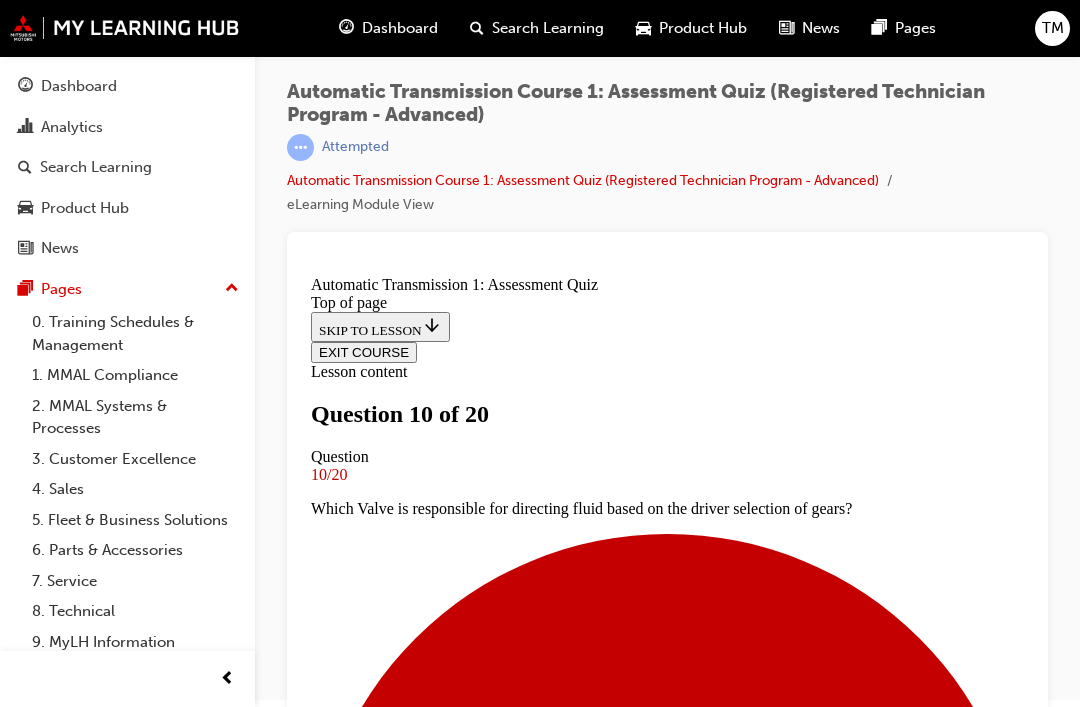 scroll, scrollTop: 183, scrollLeft: 0, axis: vertical 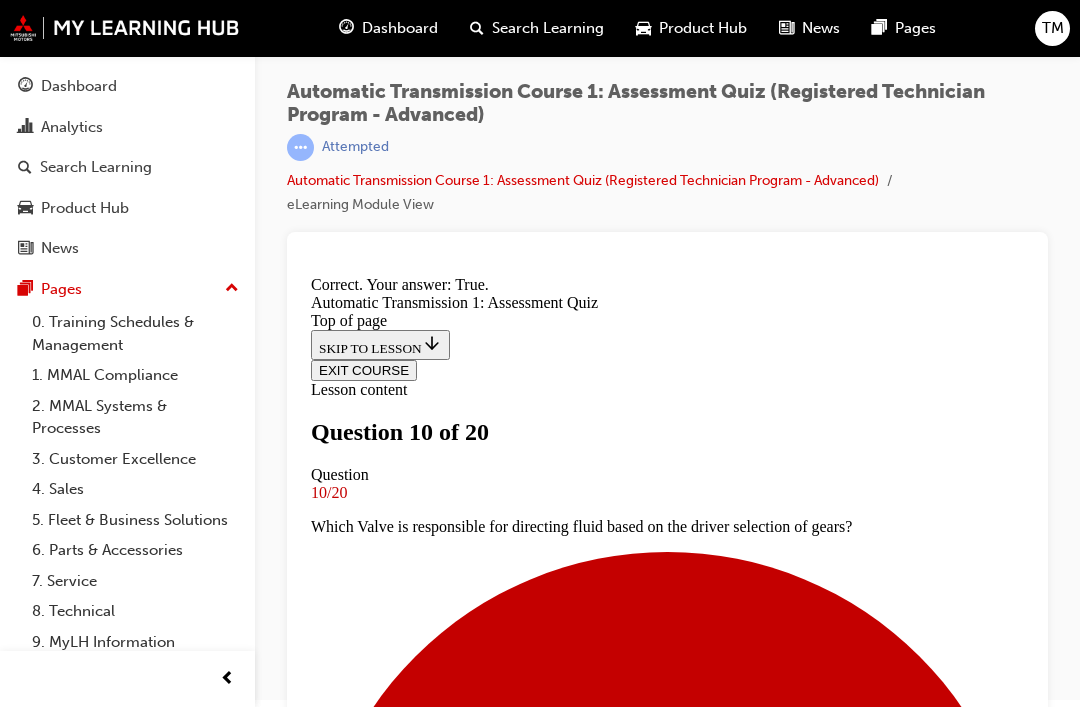 click on "NEXT" at bounding box center [337, 8893] 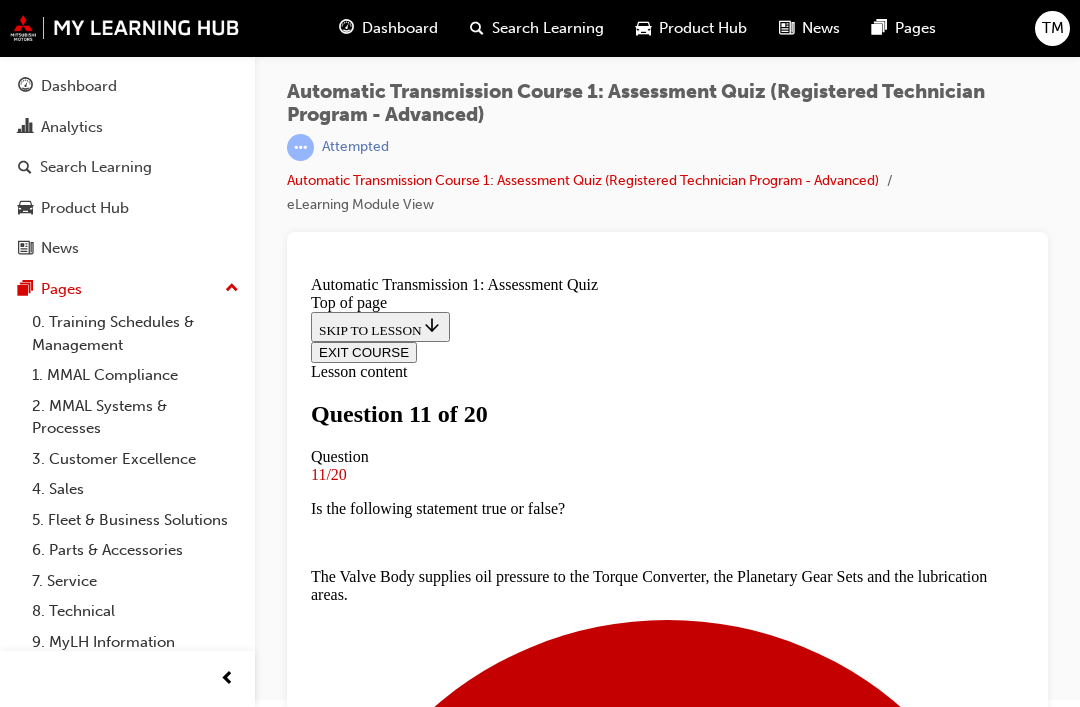 scroll, scrollTop: 177, scrollLeft: 0, axis: vertical 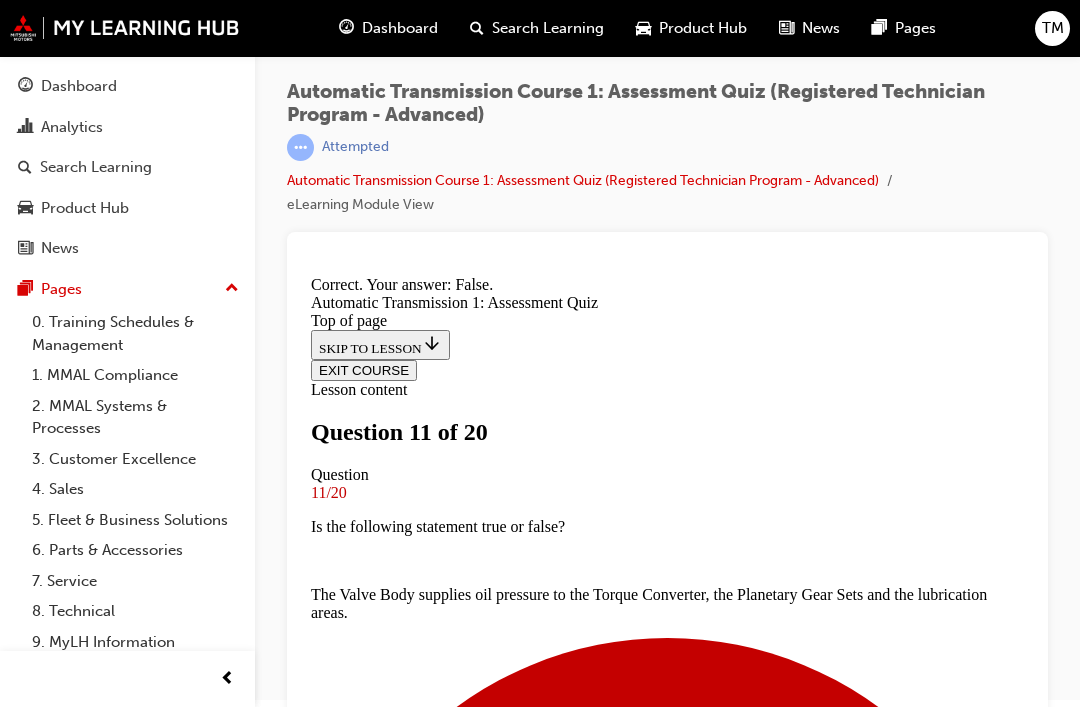 click on "NEXT" at bounding box center [337, 6310] 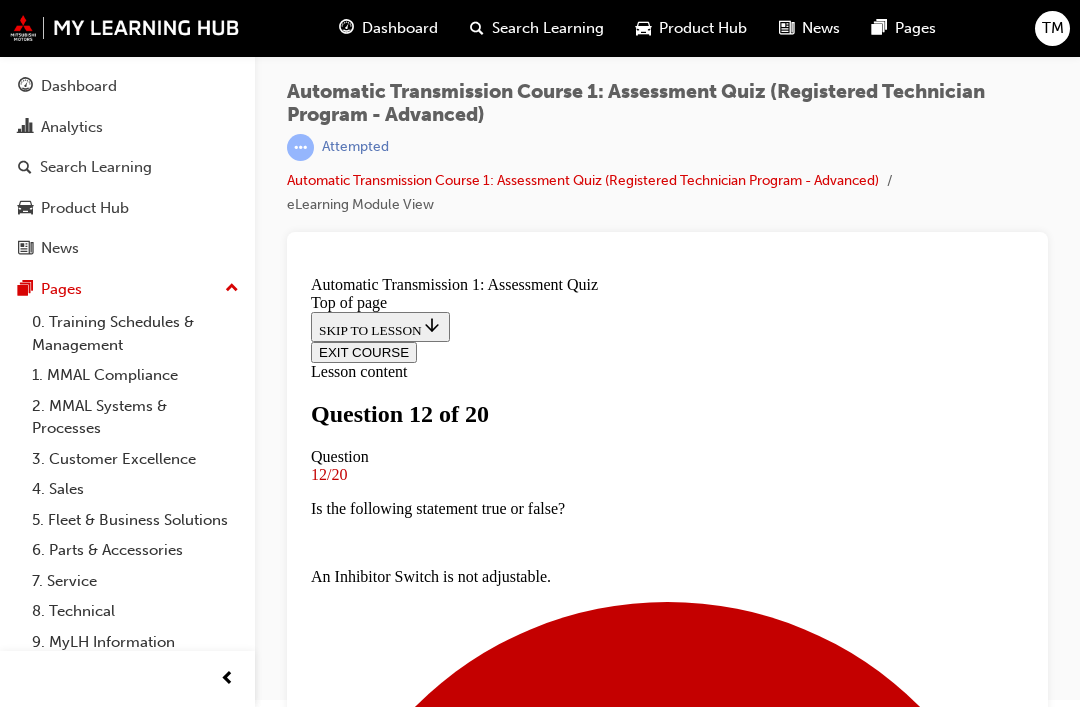scroll, scrollTop: 251, scrollLeft: 0, axis: vertical 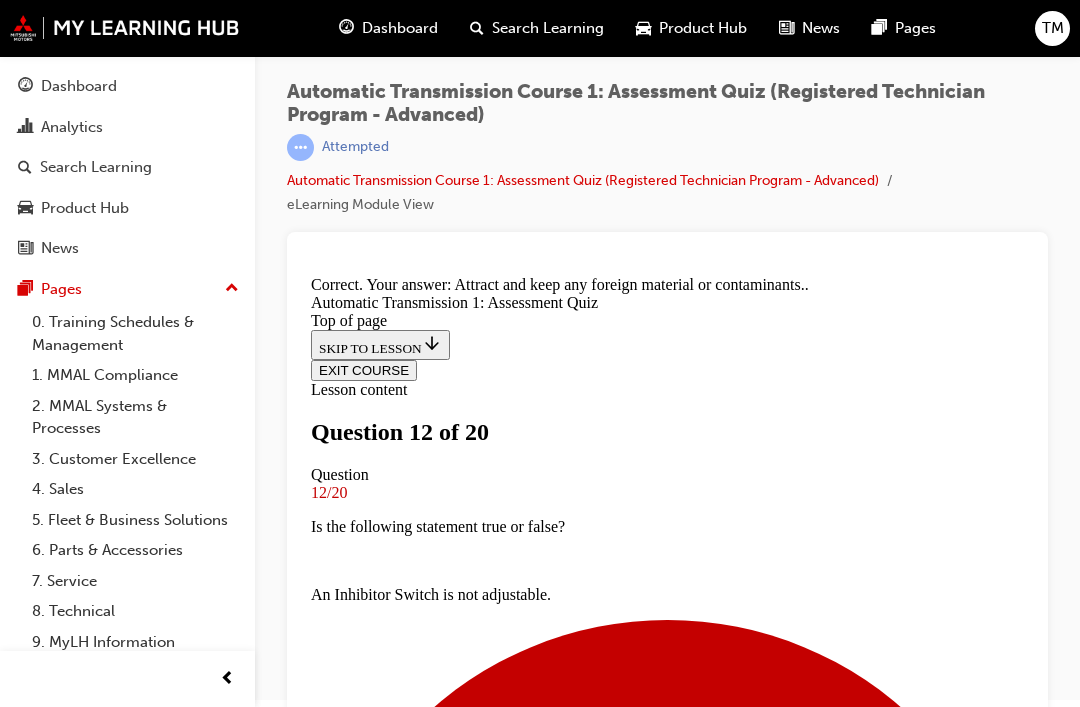 click on "NEXT" at bounding box center [337, 8875] 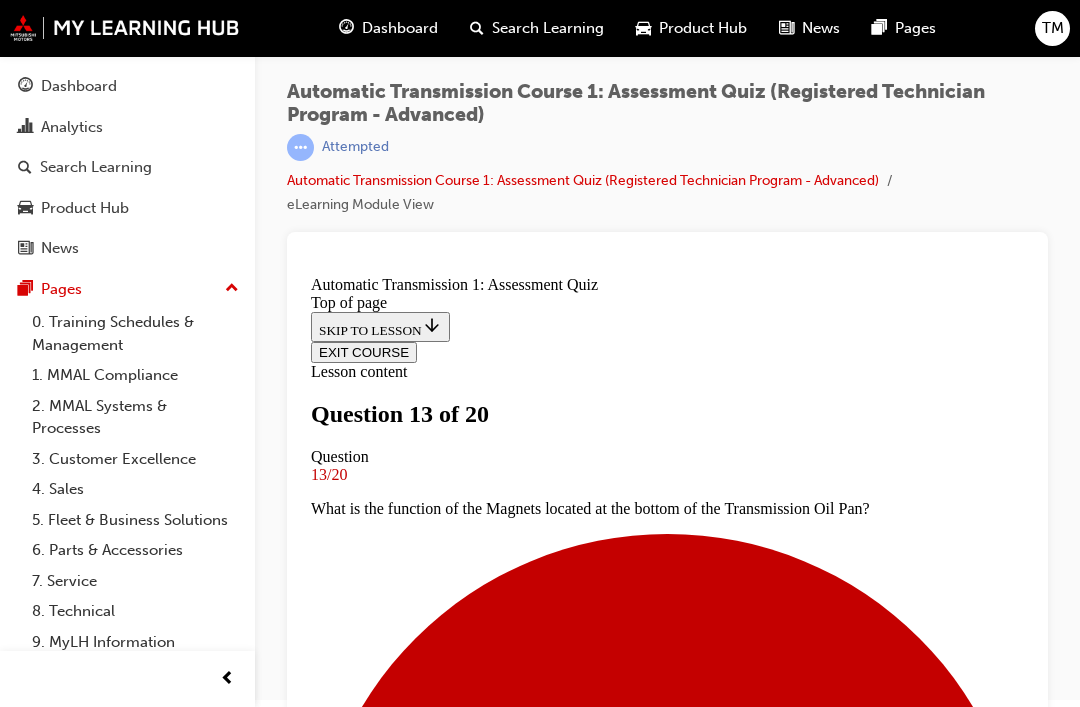 scroll, scrollTop: 212, scrollLeft: 0, axis: vertical 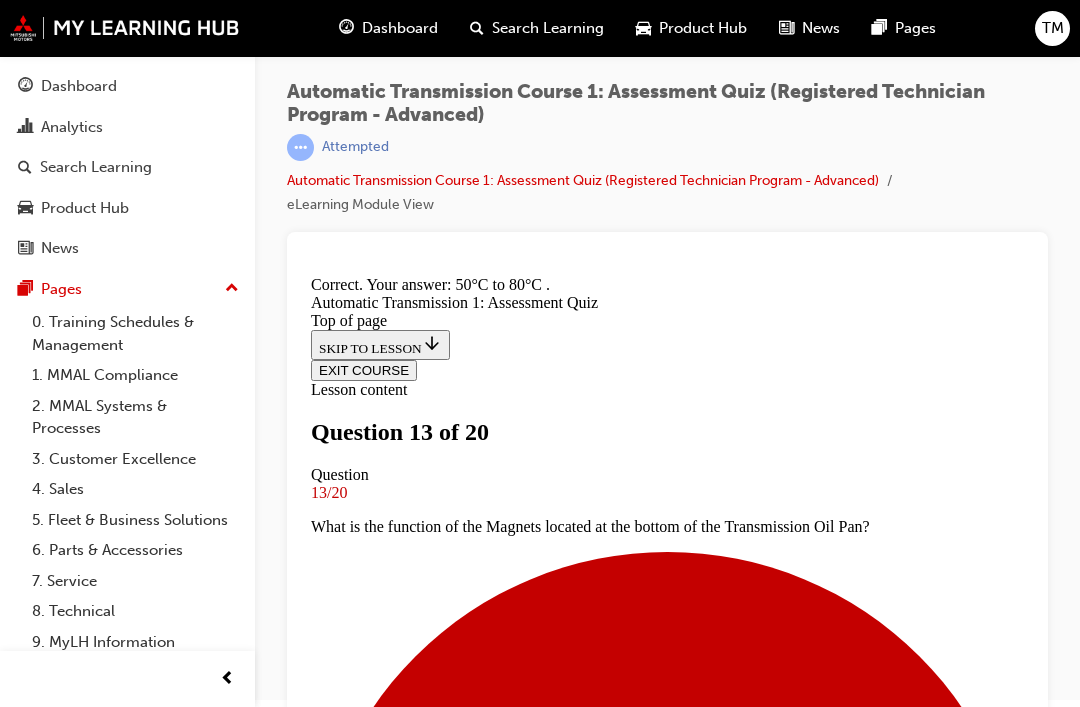click on "NEXT" at bounding box center (337, 10150) 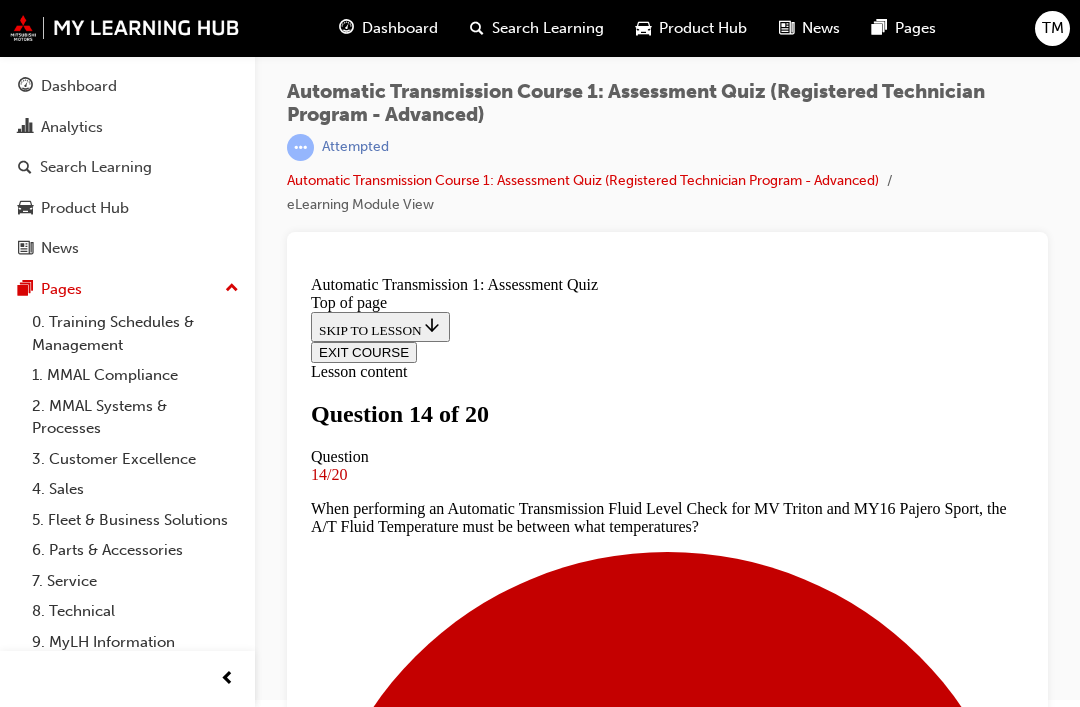 scroll, scrollTop: 250, scrollLeft: 0, axis: vertical 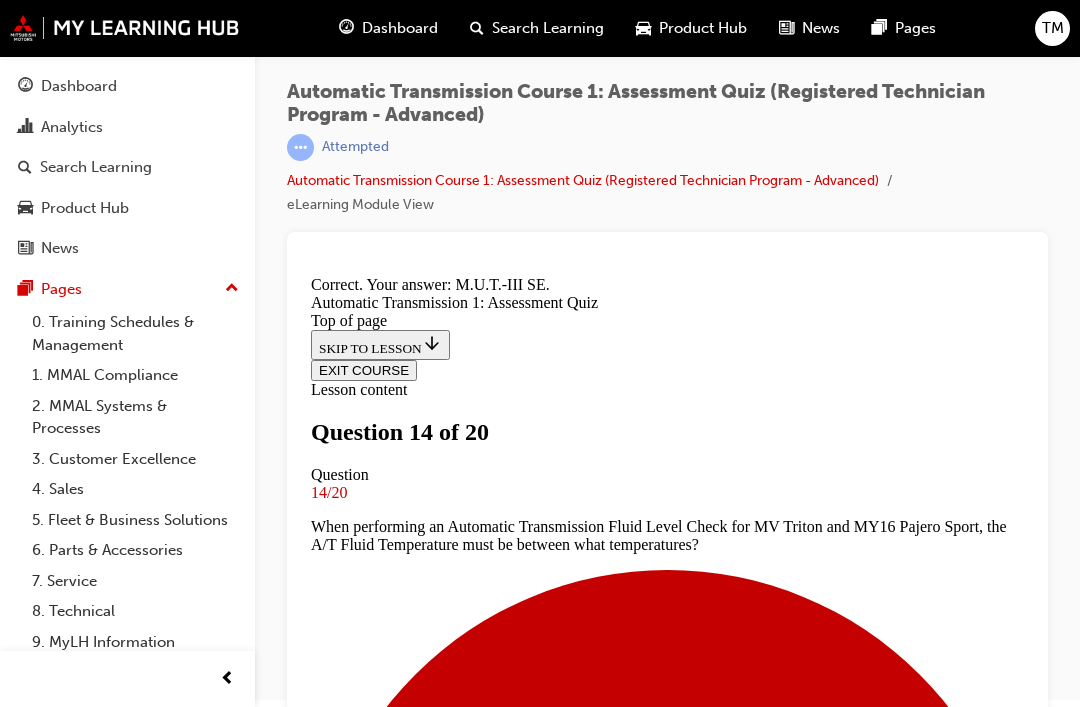click on "NEXT" at bounding box center (337, 10168) 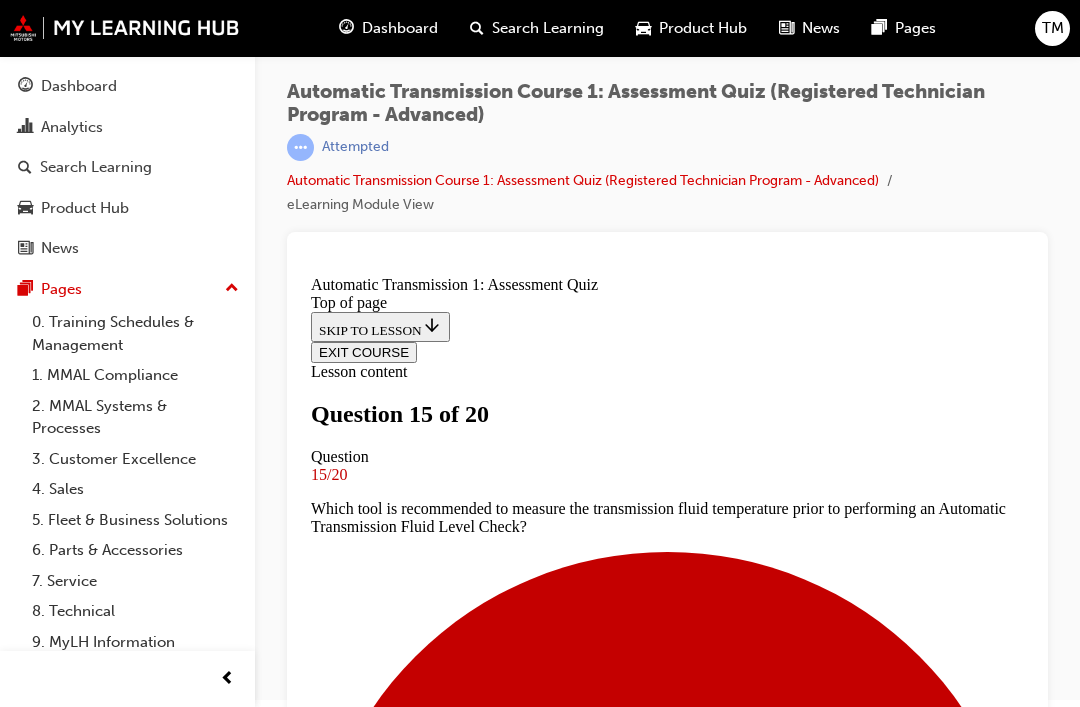 scroll, scrollTop: 174, scrollLeft: 0, axis: vertical 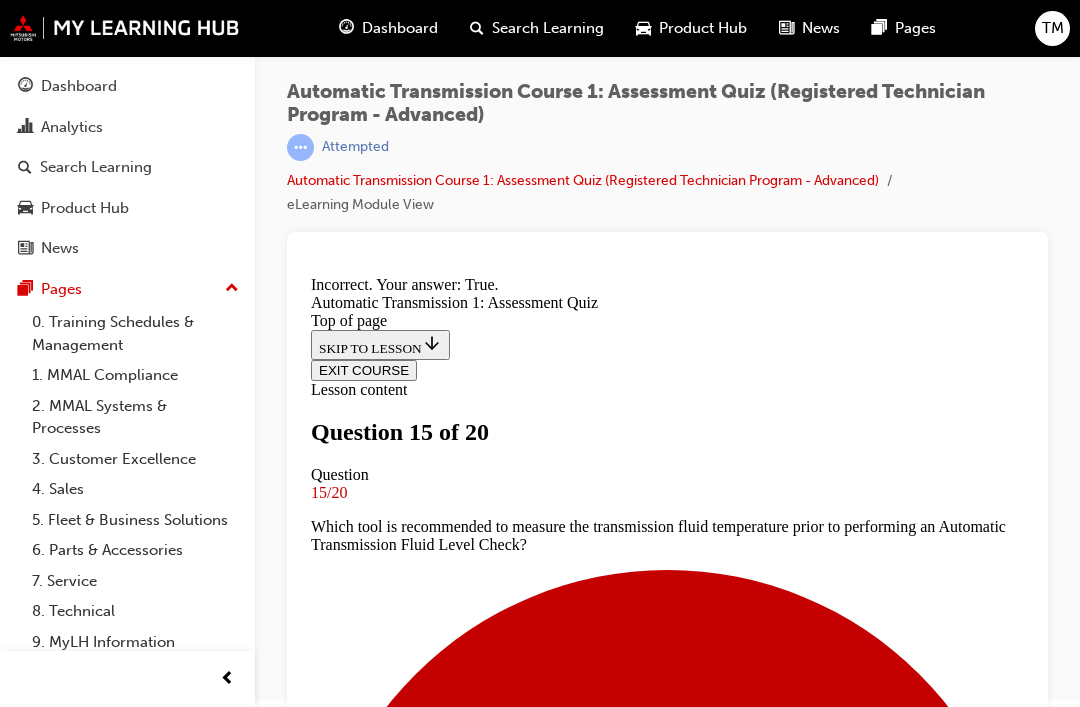 click on "NEXT" at bounding box center [337, 8875] 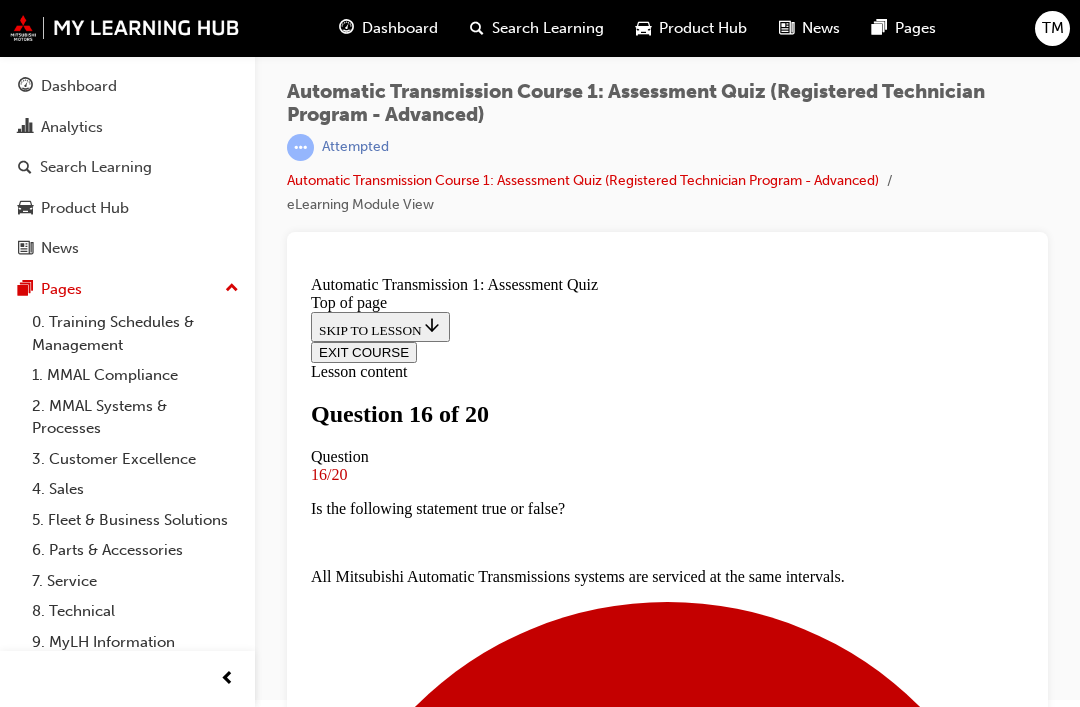 scroll, scrollTop: 184, scrollLeft: 0, axis: vertical 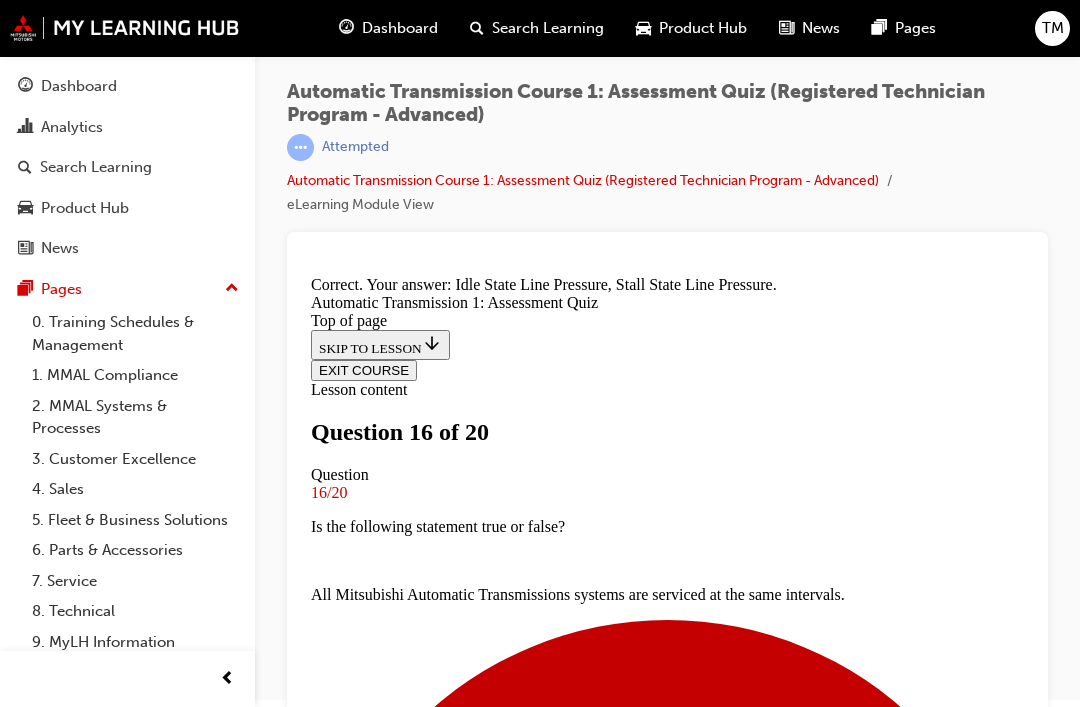 click on "NEXT" at bounding box center (337, 5801) 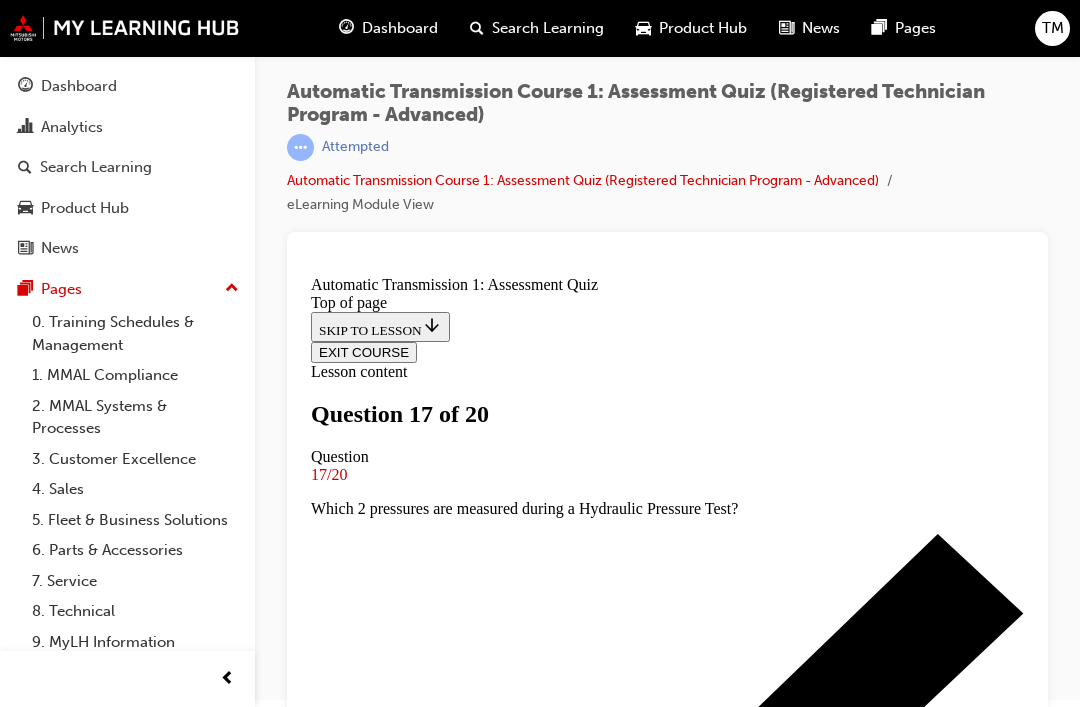 scroll, scrollTop: 138, scrollLeft: 0, axis: vertical 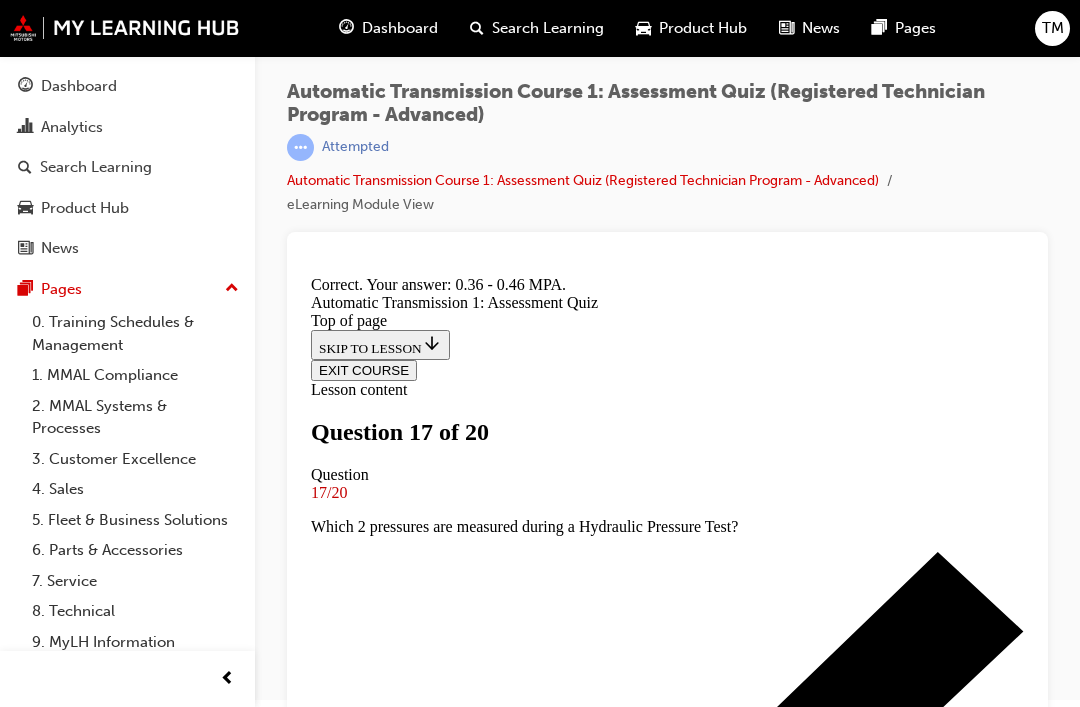 click on "NEXT" at bounding box center (337, 8402) 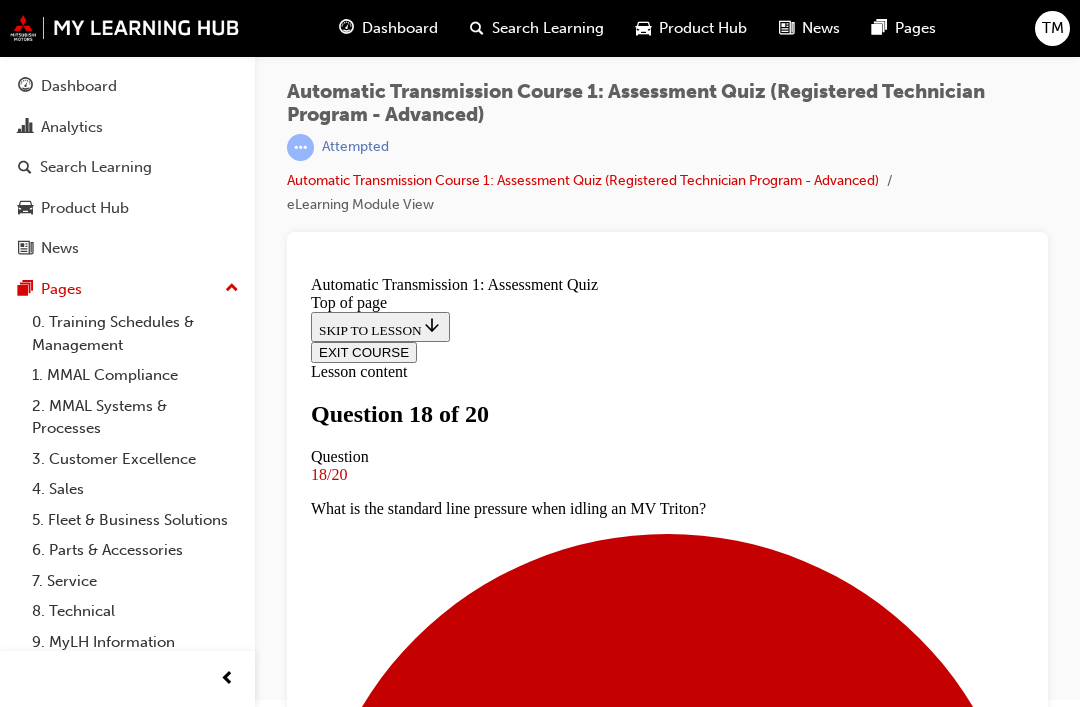 scroll, scrollTop: 165, scrollLeft: 0, axis: vertical 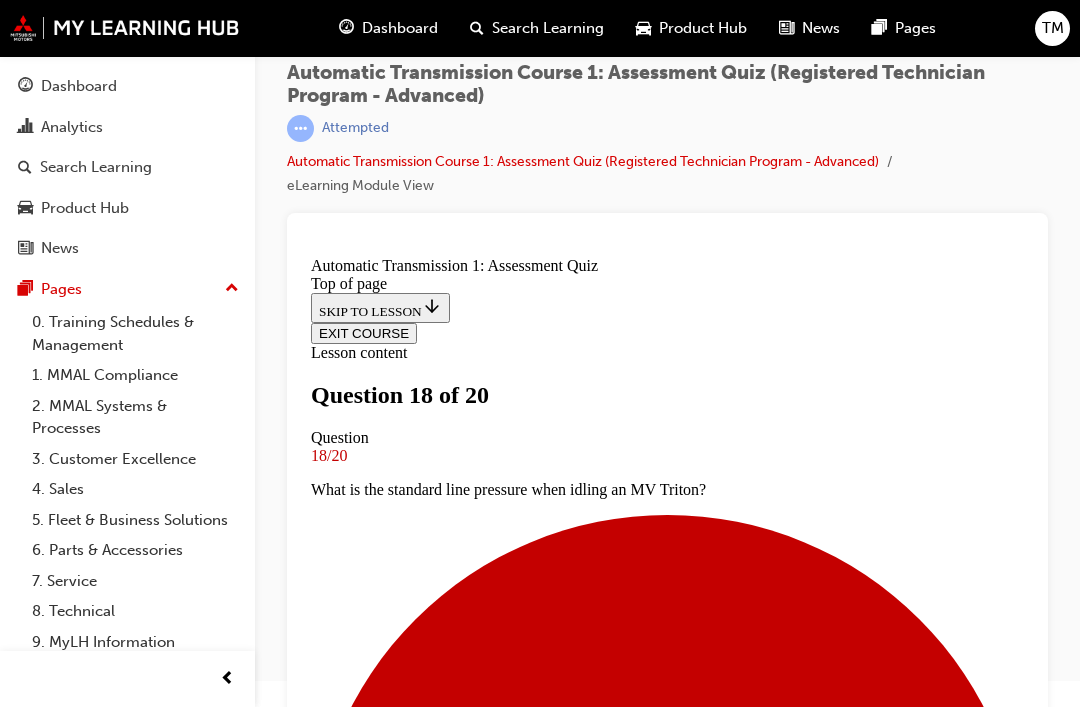 click at bounding box center [667, 9294] 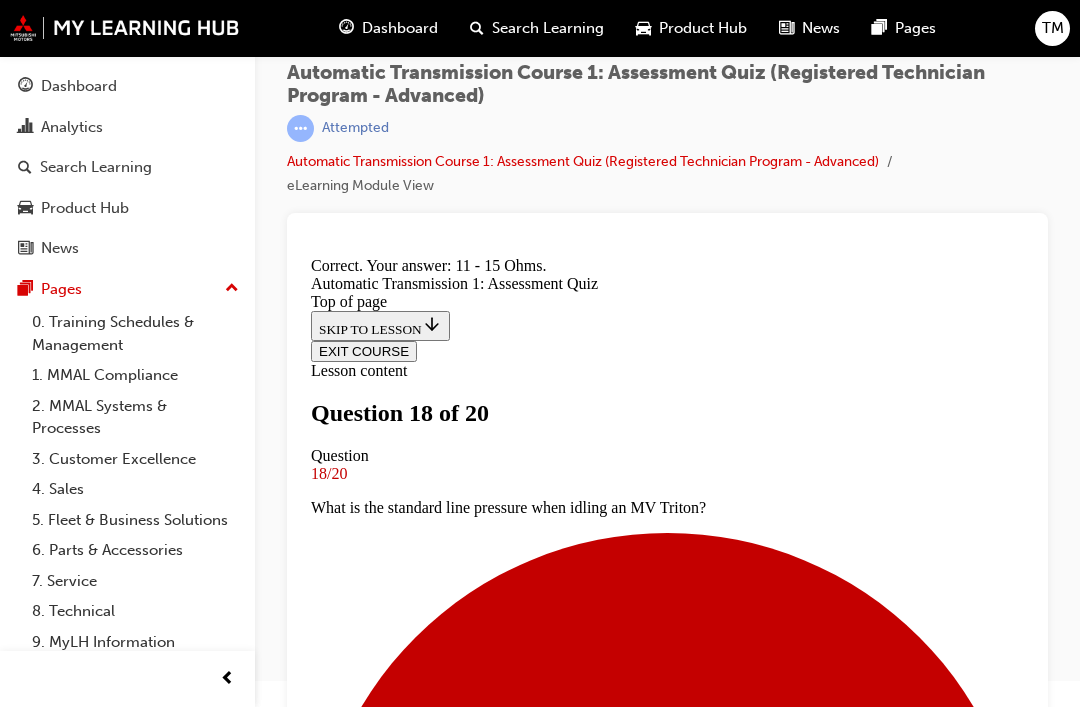 scroll, scrollTop: 151, scrollLeft: 0, axis: vertical 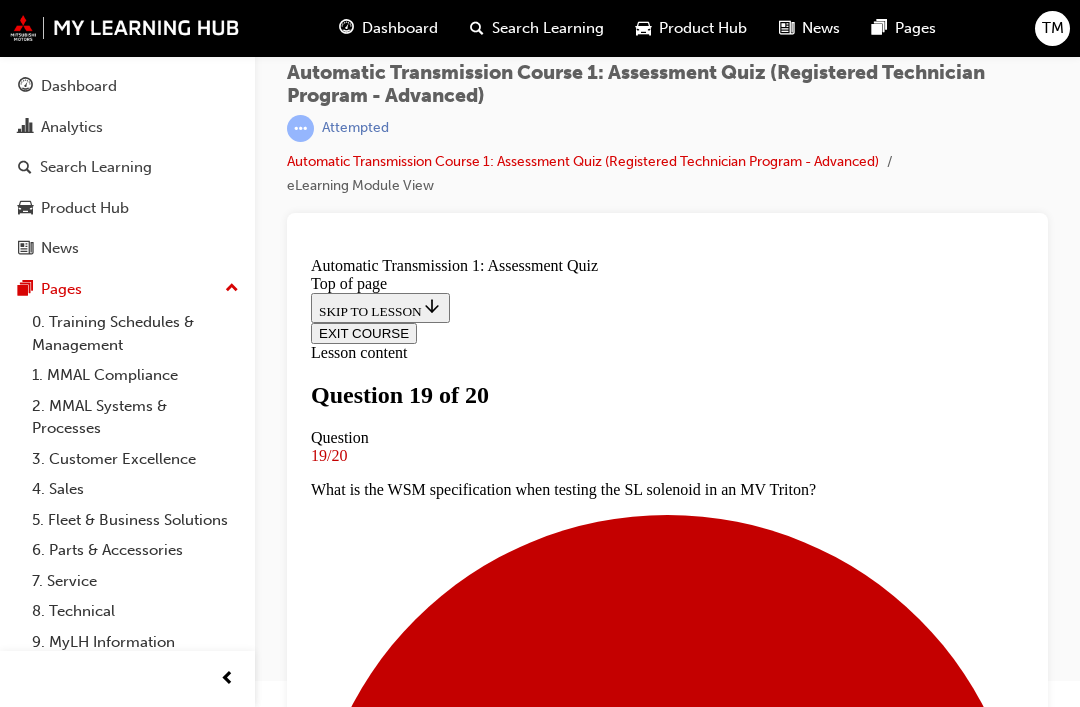 click at bounding box center (667, 6697) 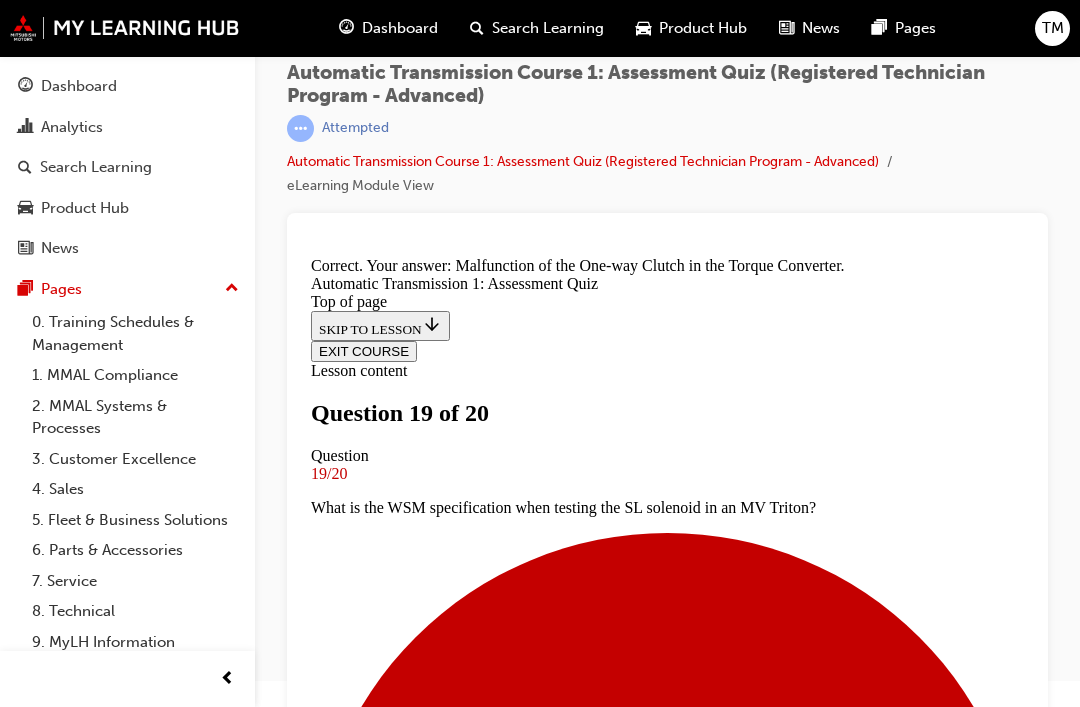 scroll, scrollTop: 531, scrollLeft: 0, axis: vertical 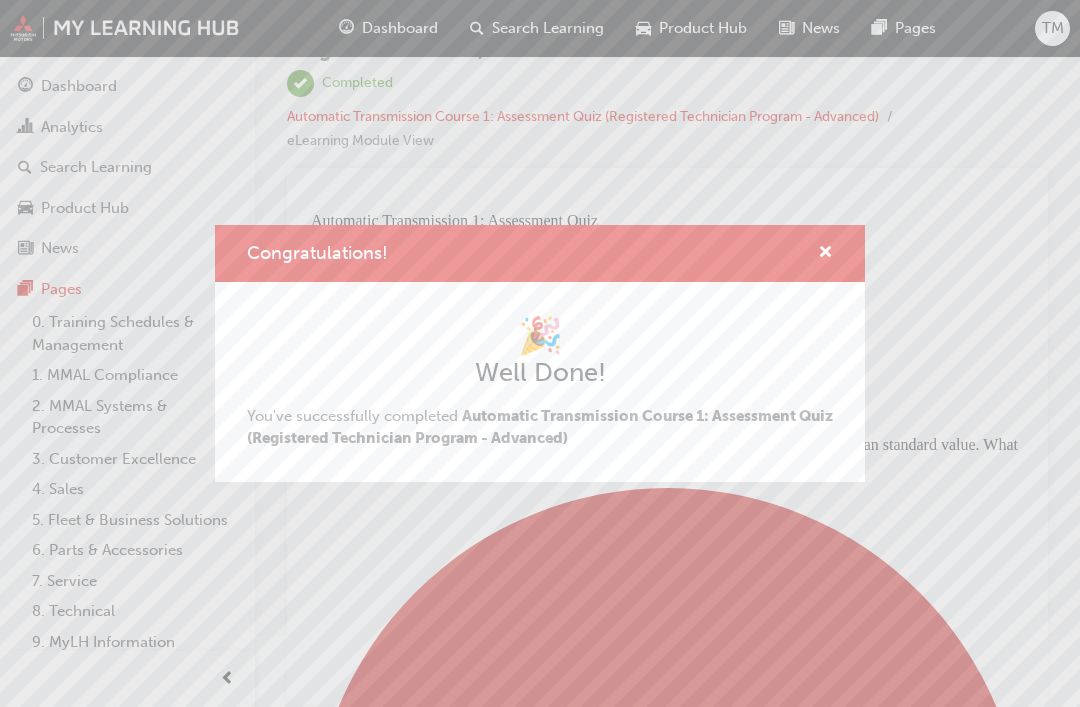 click at bounding box center [825, 254] 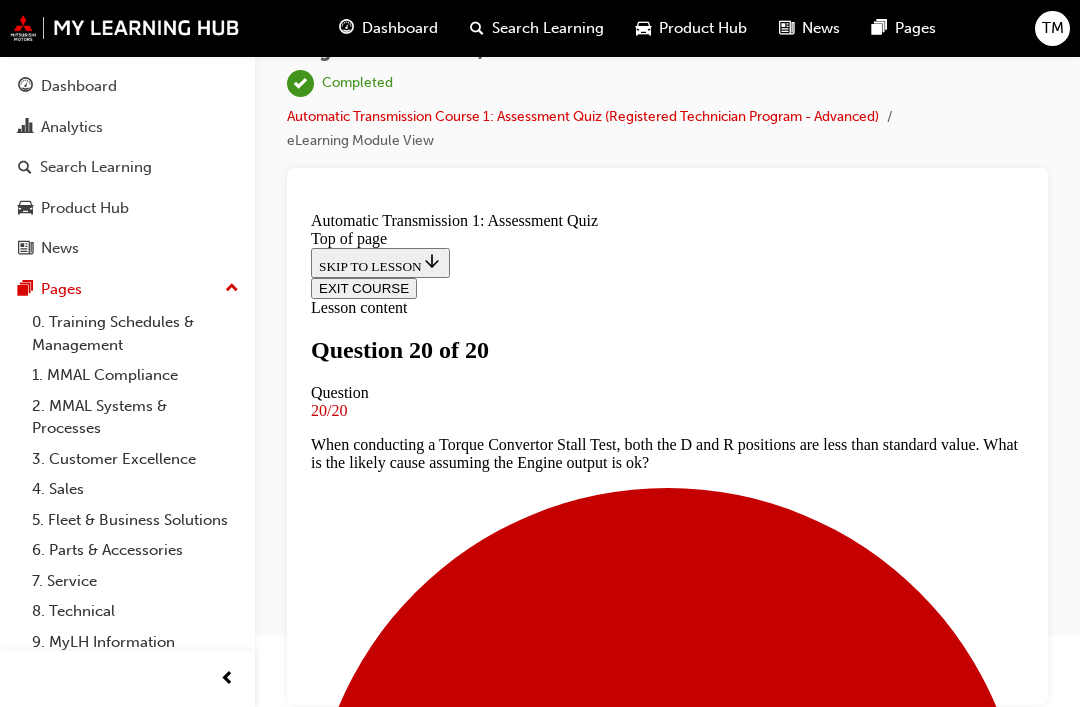 scroll, scrollTop: 386, scrollLeft: 0, axis: vertical 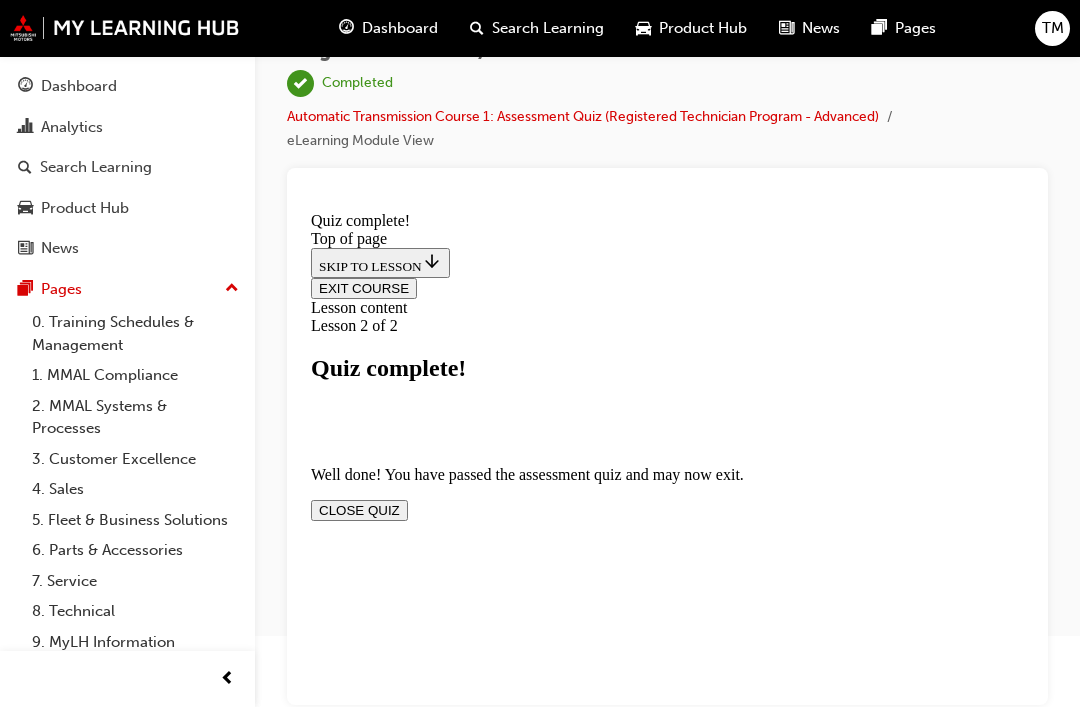 click on "Analytics" at bounding box center (127, 127) 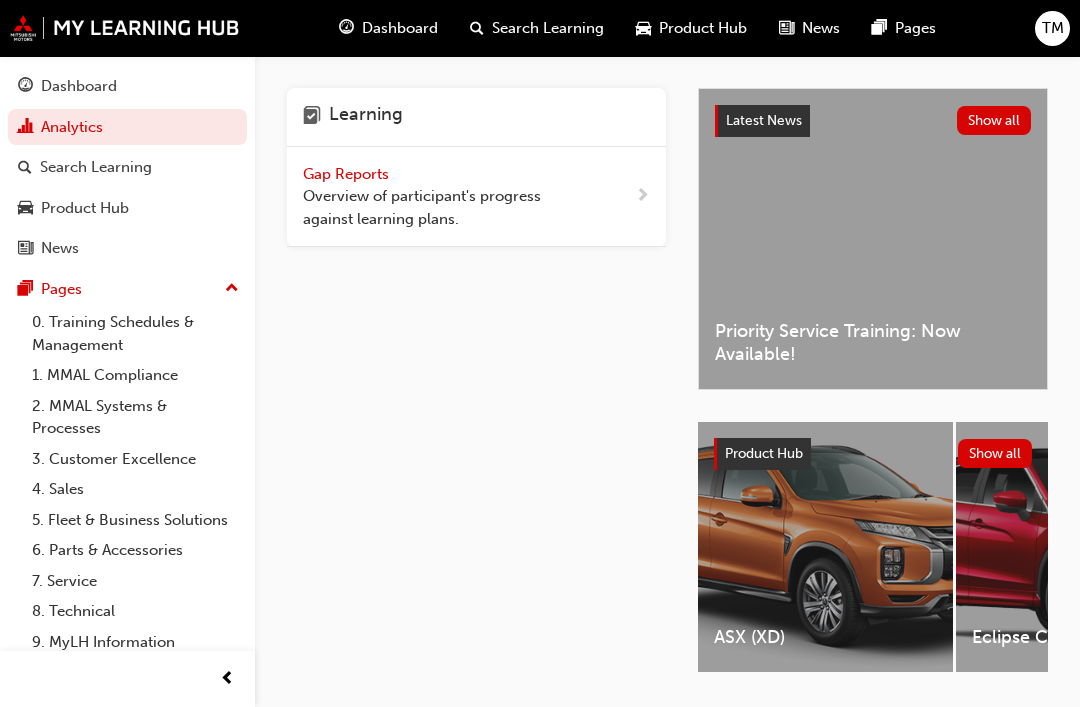 click on "Overview of participant's progress against learning plans." at bounding box center (437, 207) 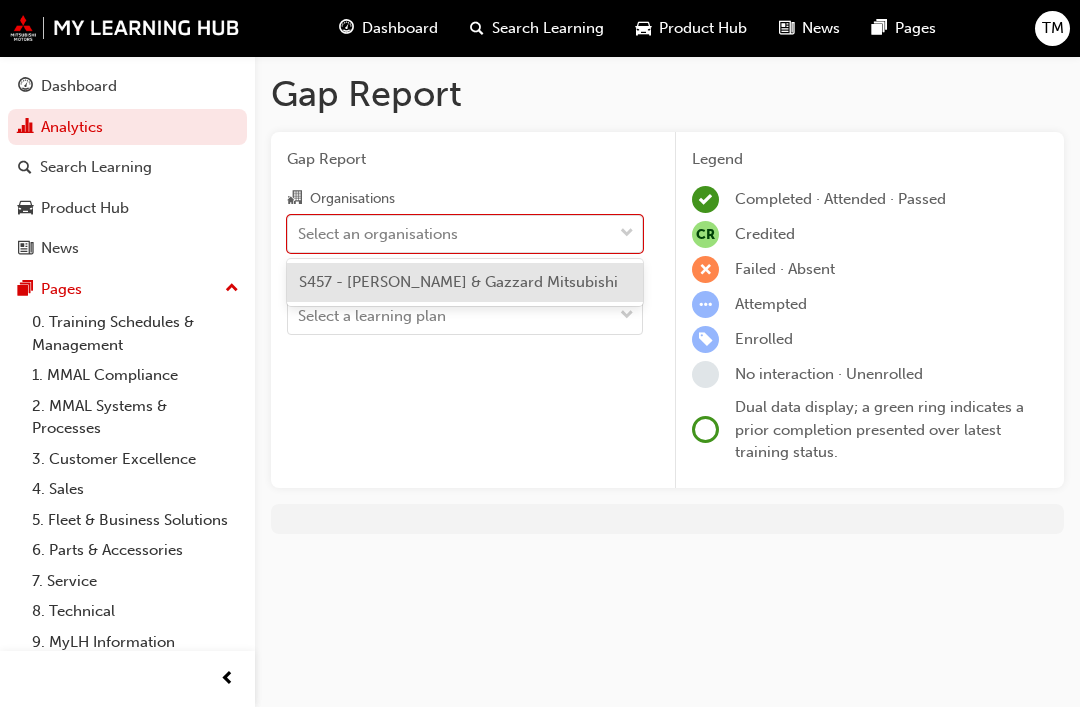 click on "S457 - [PERSON_NAME] & Gazzard Mitsubishi" at bounding box center (458, 282) 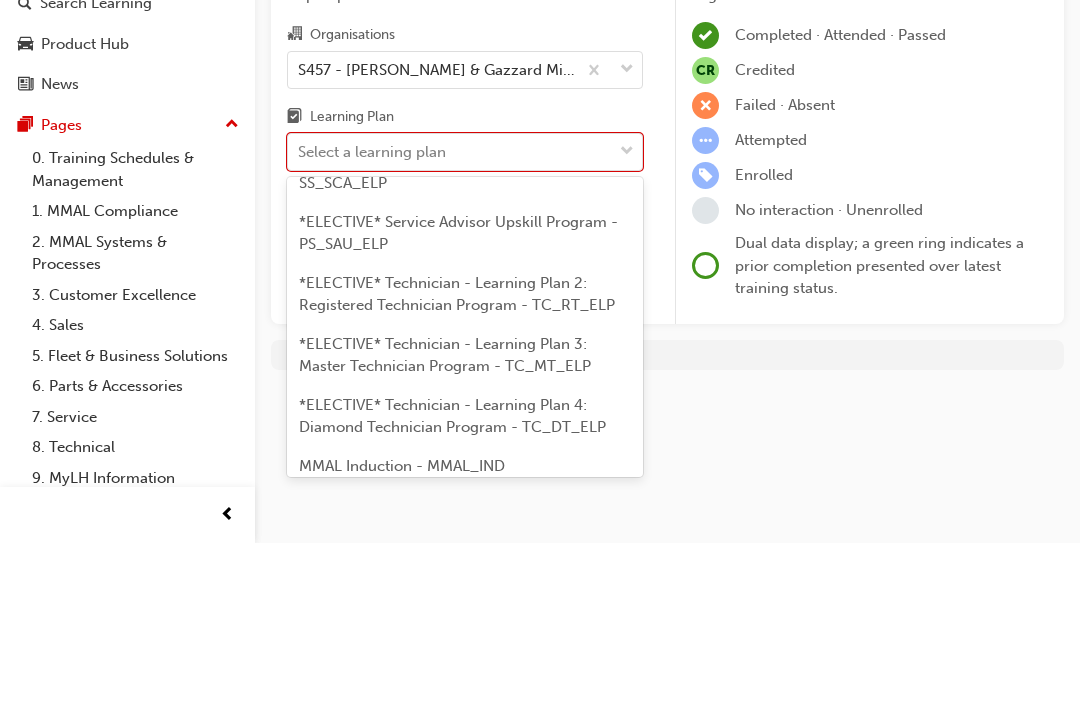 scroll, scrollTop: 1512, scrollLeft: 0, axis: vertical 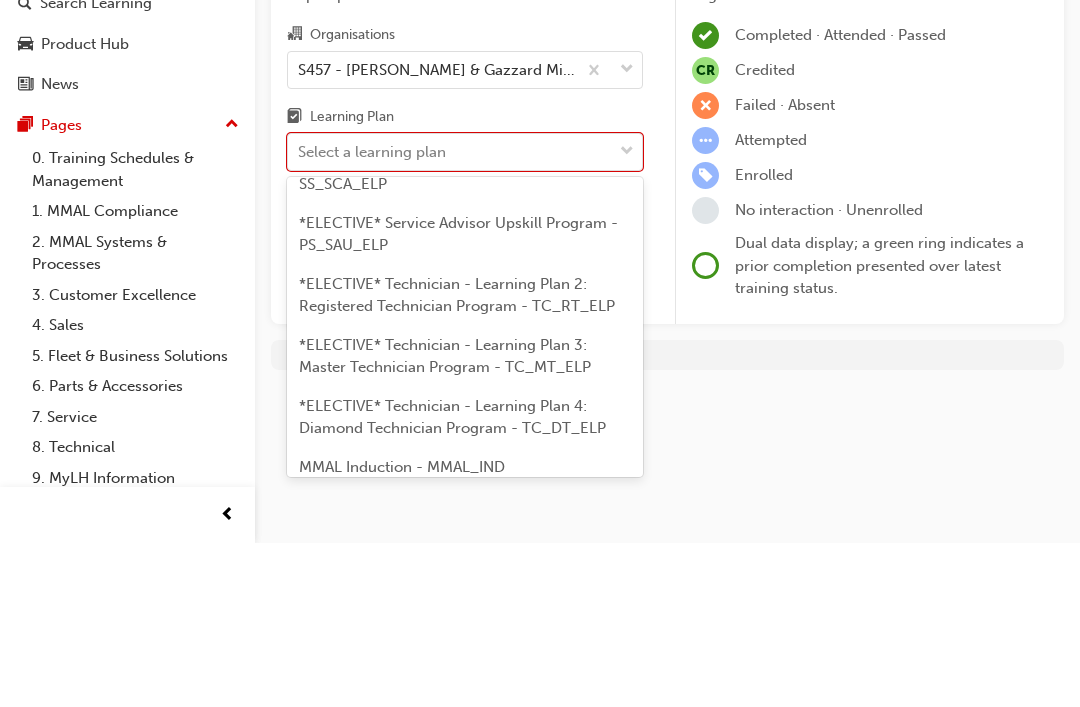 click on "*ELECTIVE* Technician - Learning Plan 2: Registered Technician Program - TC_RT_ELP" at bounding box center [457, 459] 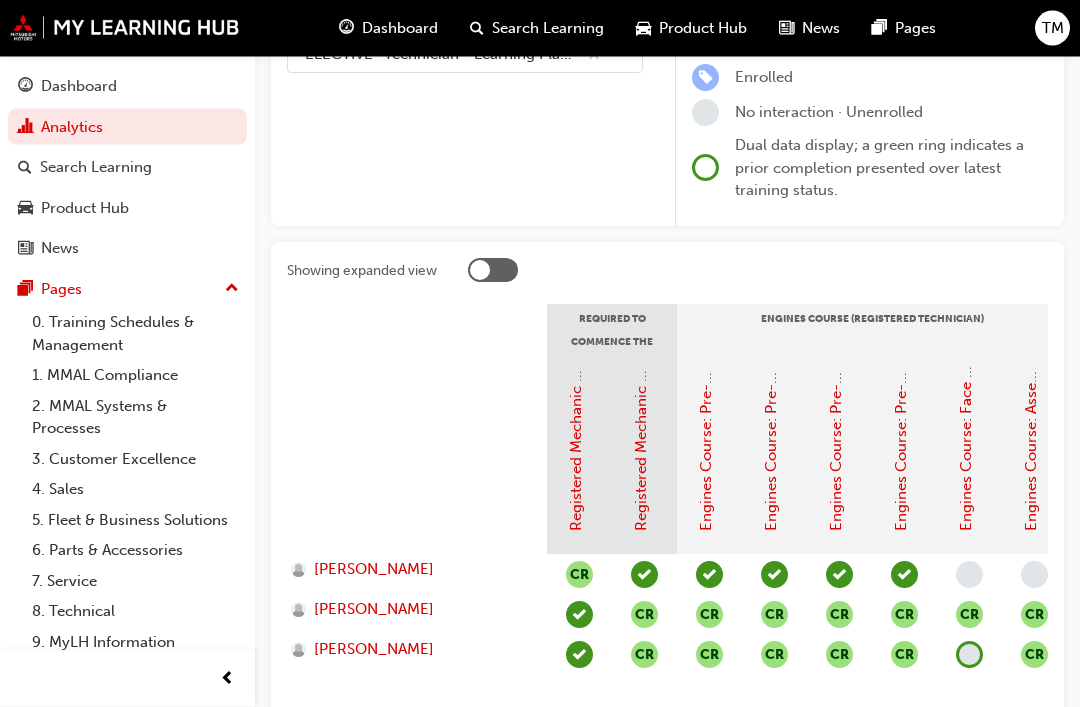scroll, scrollTop: 330, scrollLeft: 0, axis: vertical 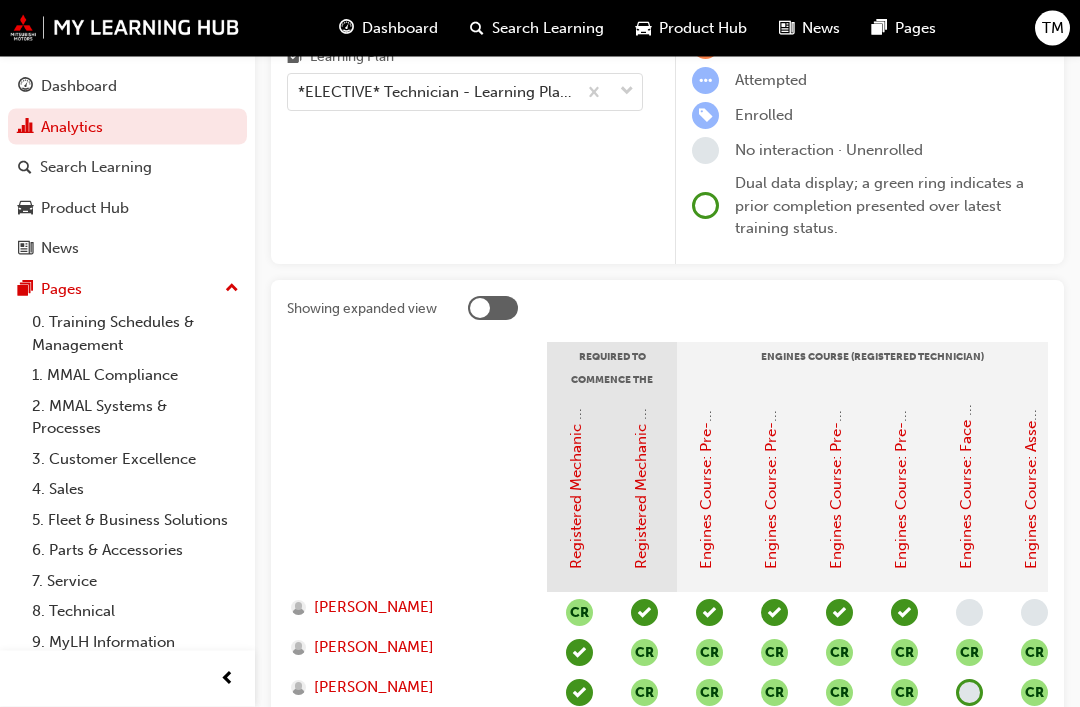 click at bounding box center [493, 309] 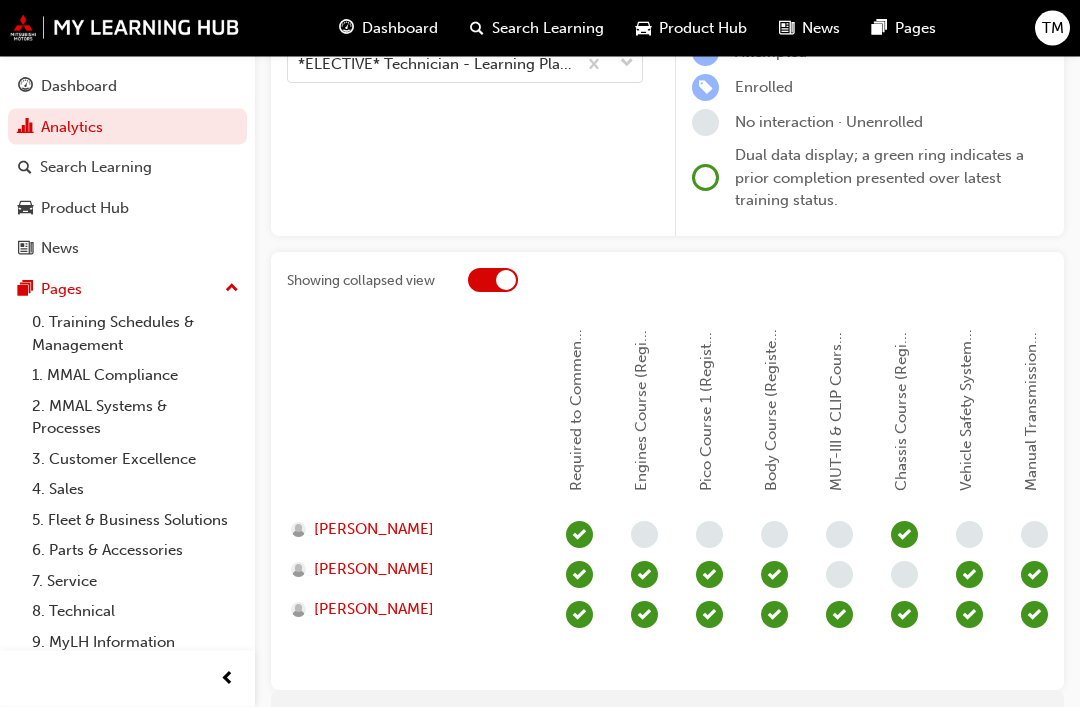 scroll, scrollTop: 280, scrollLeft: 0, axis: vertical 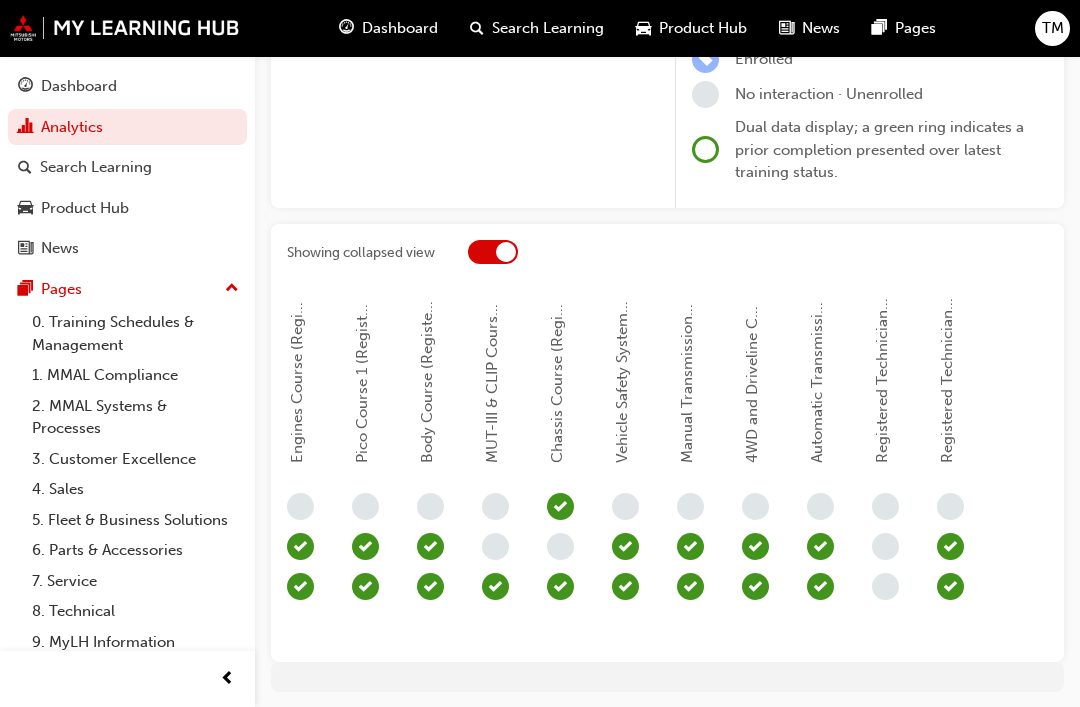 click at bounding box center [506, 252] 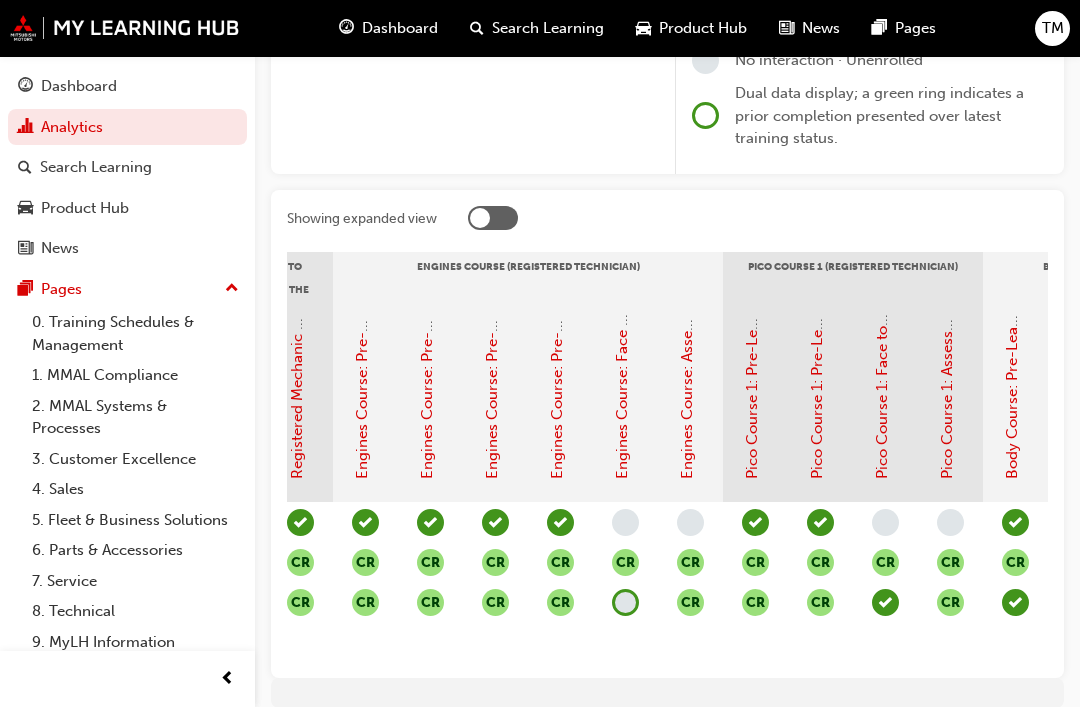 scroll, scrollTop: 313, scrollLeft: 0, axis: vertical 